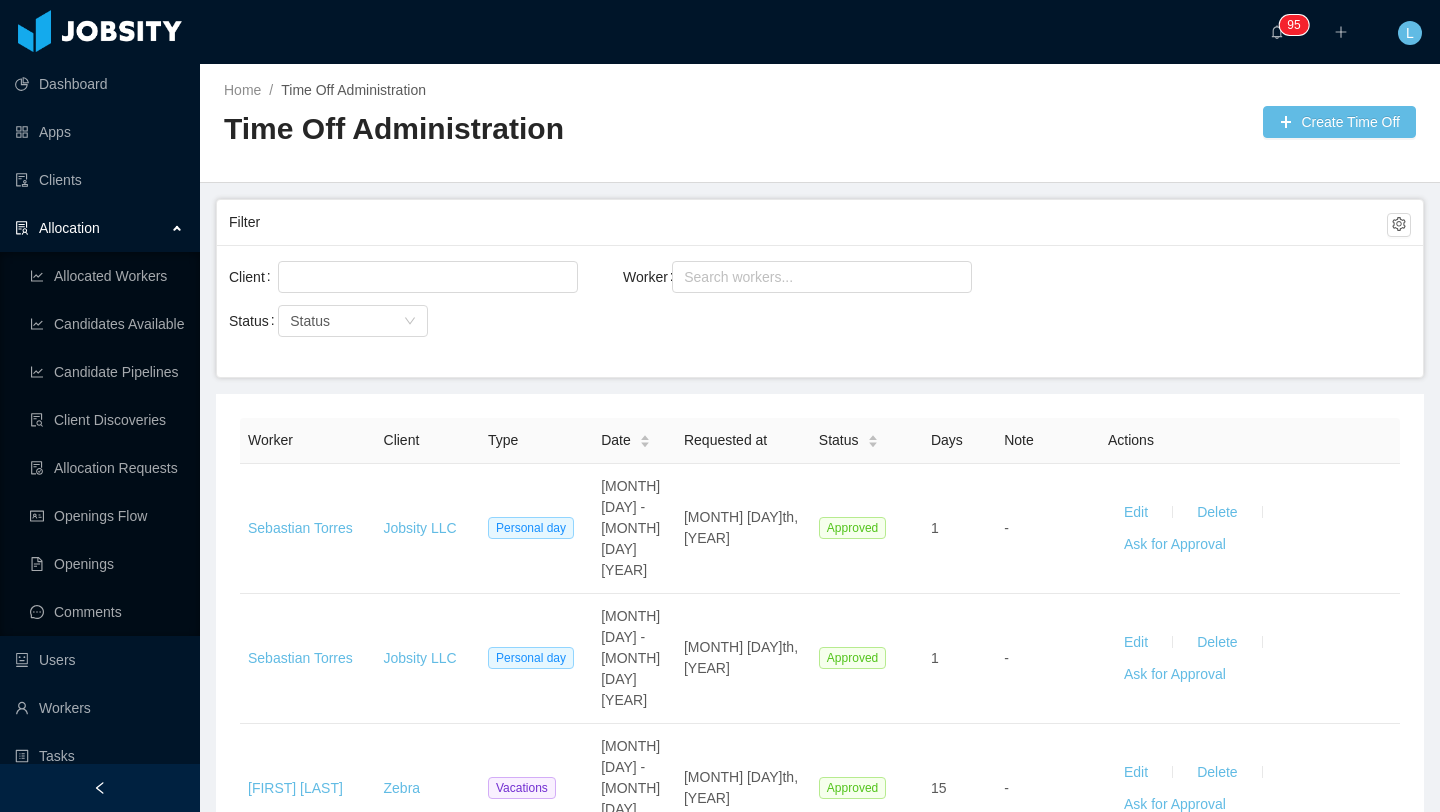 scroll, scrollTop: 0, scrollLeft: 0, axis: both 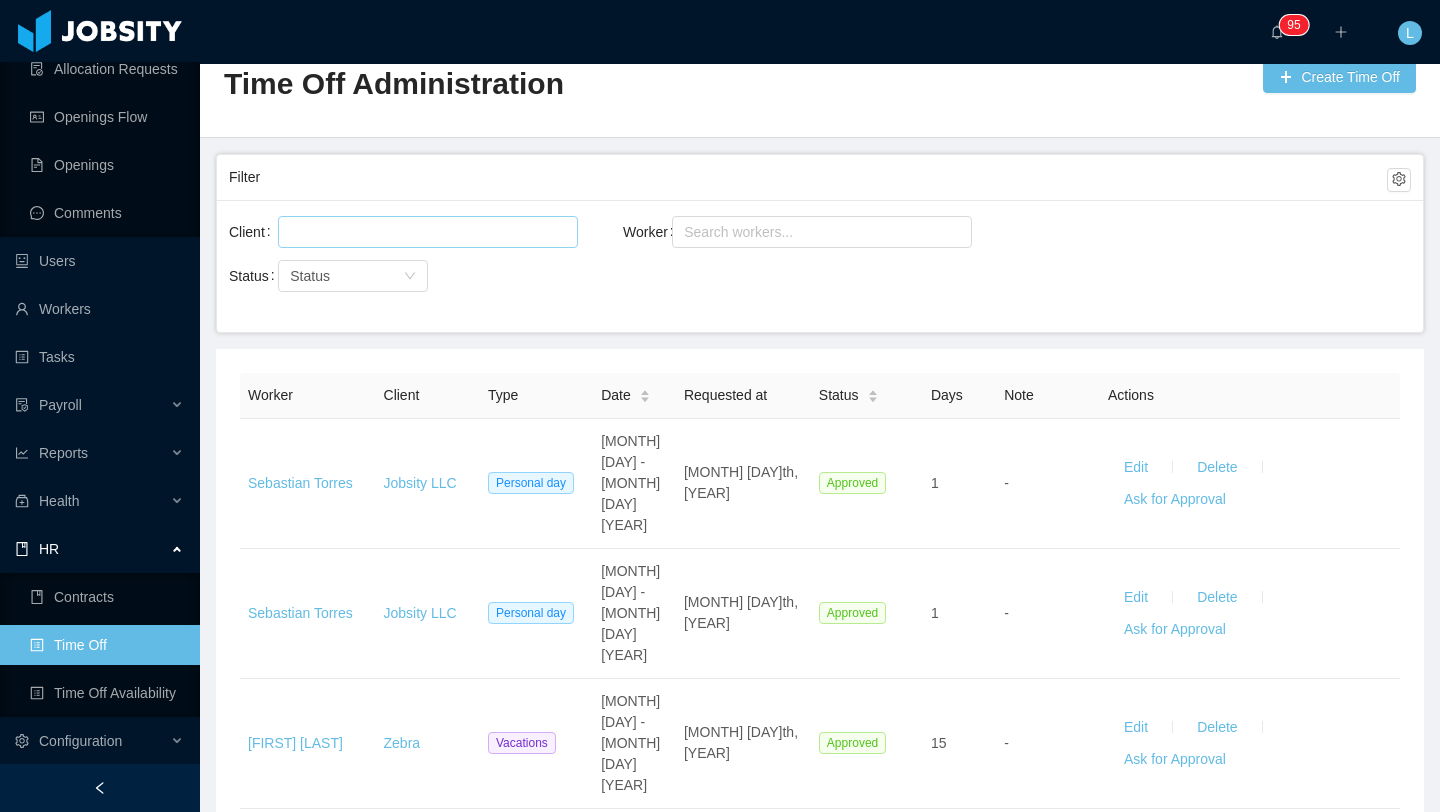 click at bounding box center [425, 232] 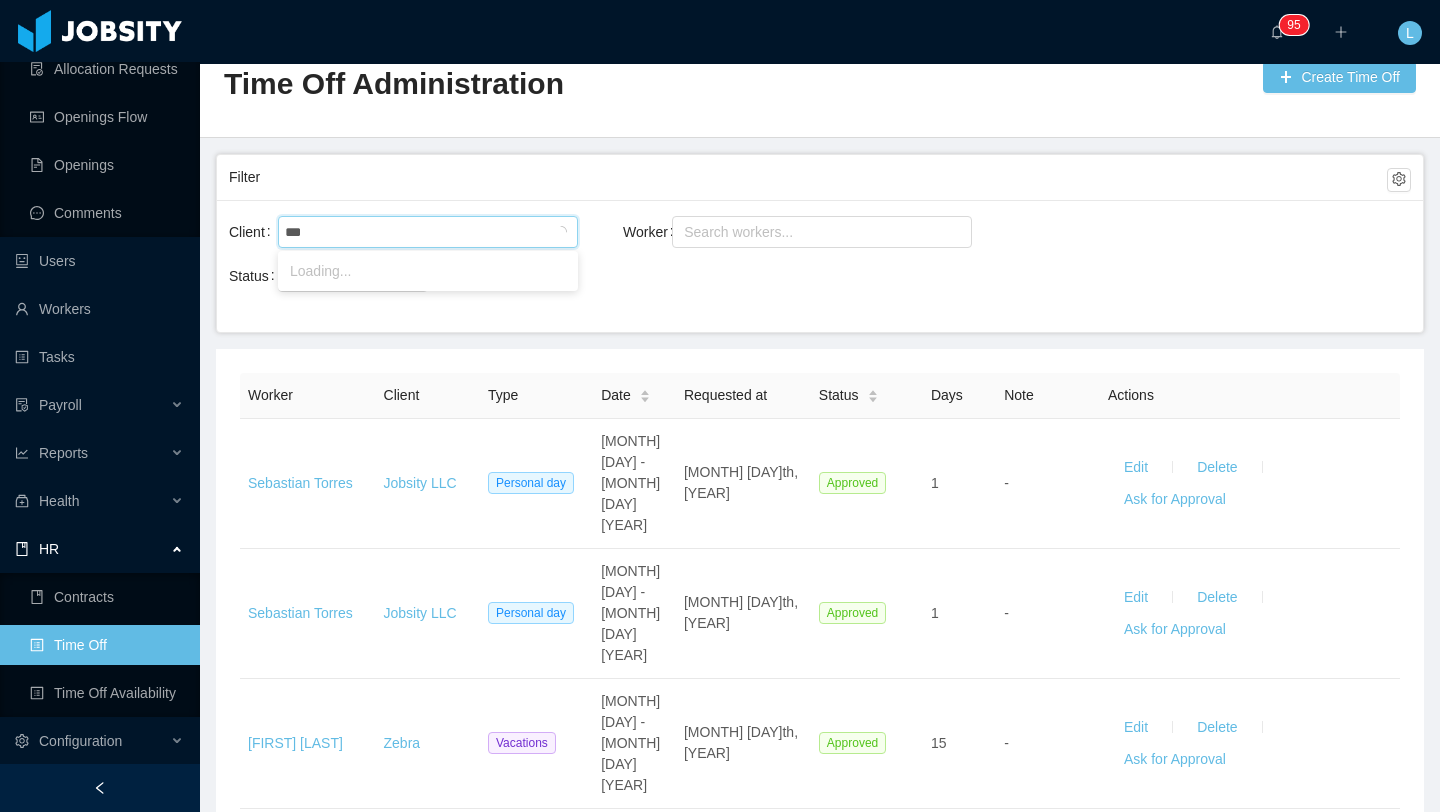 type on "****" 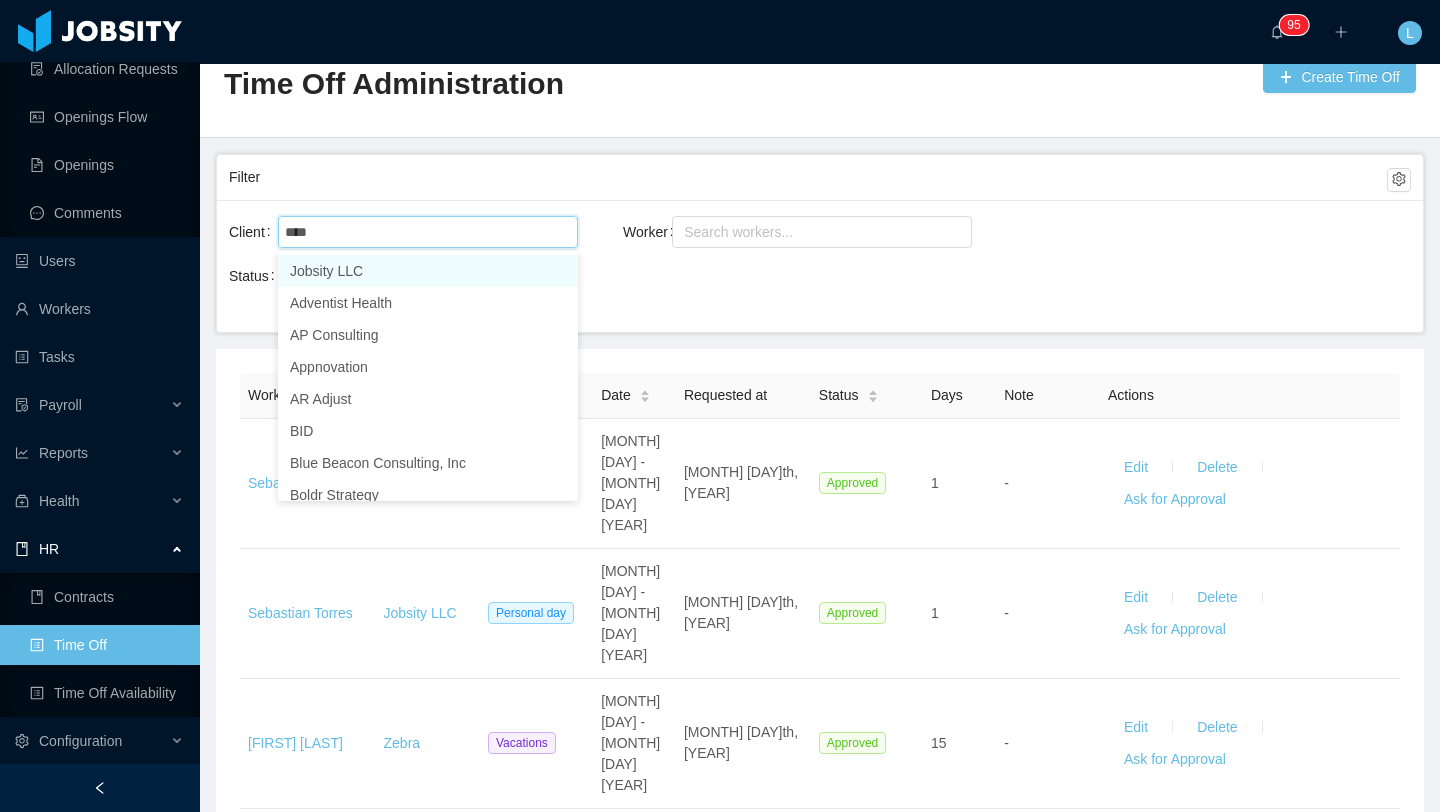click on "Jobsity LLC" at bounding box center (428, 271) 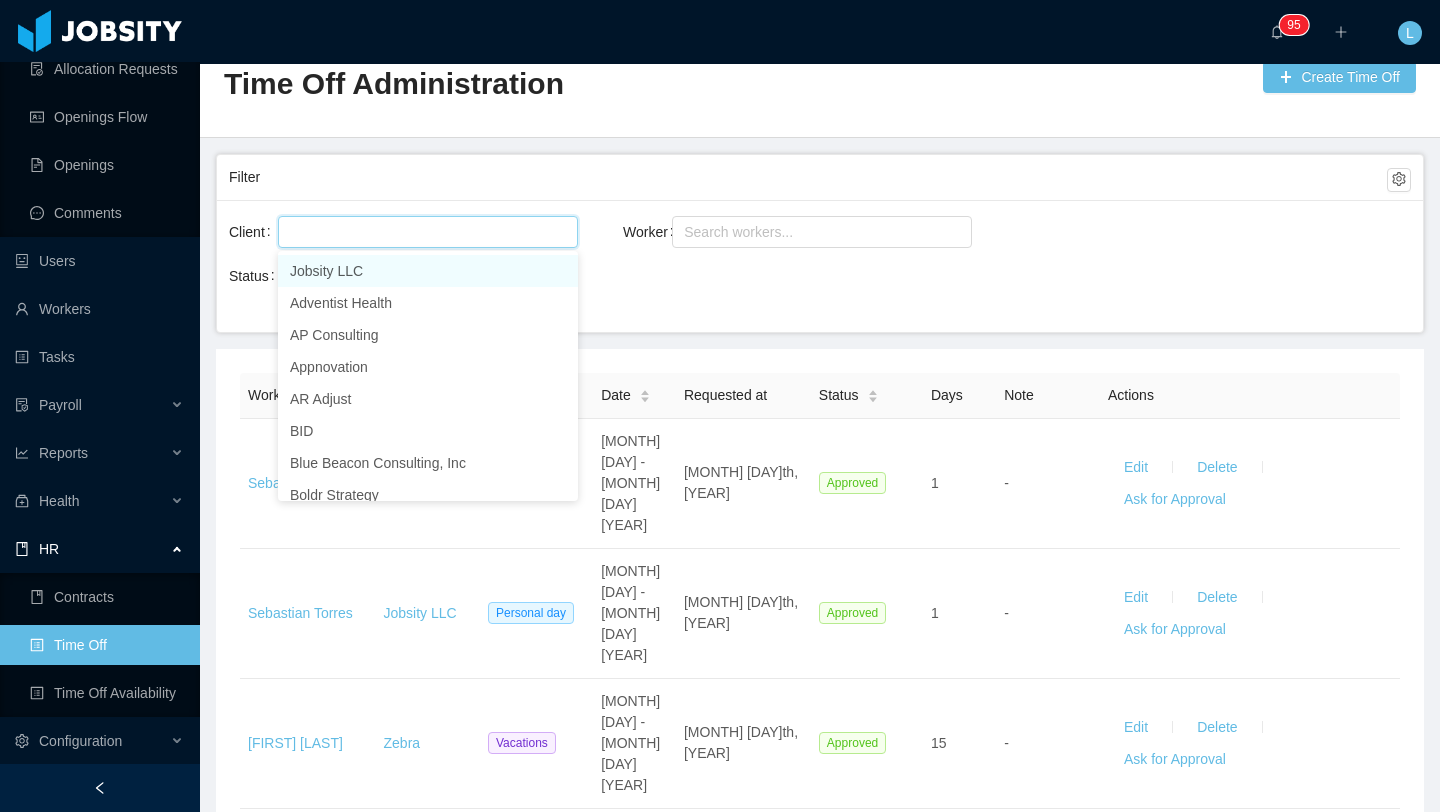 scroll, scrollTop: 0, scrollLeft: 0, axis: both 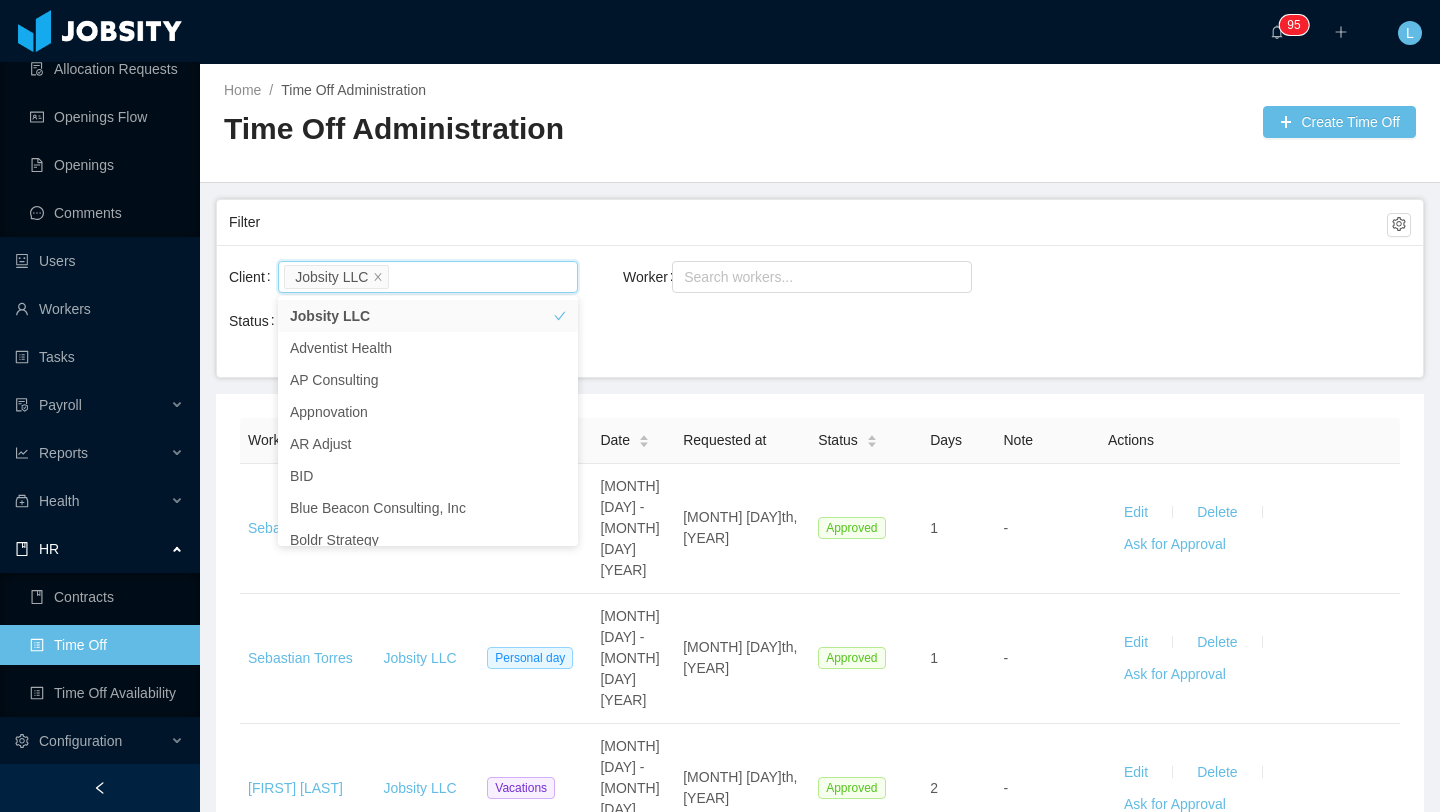 click on "Jobsity LLC" at bounding box center [336, 277] 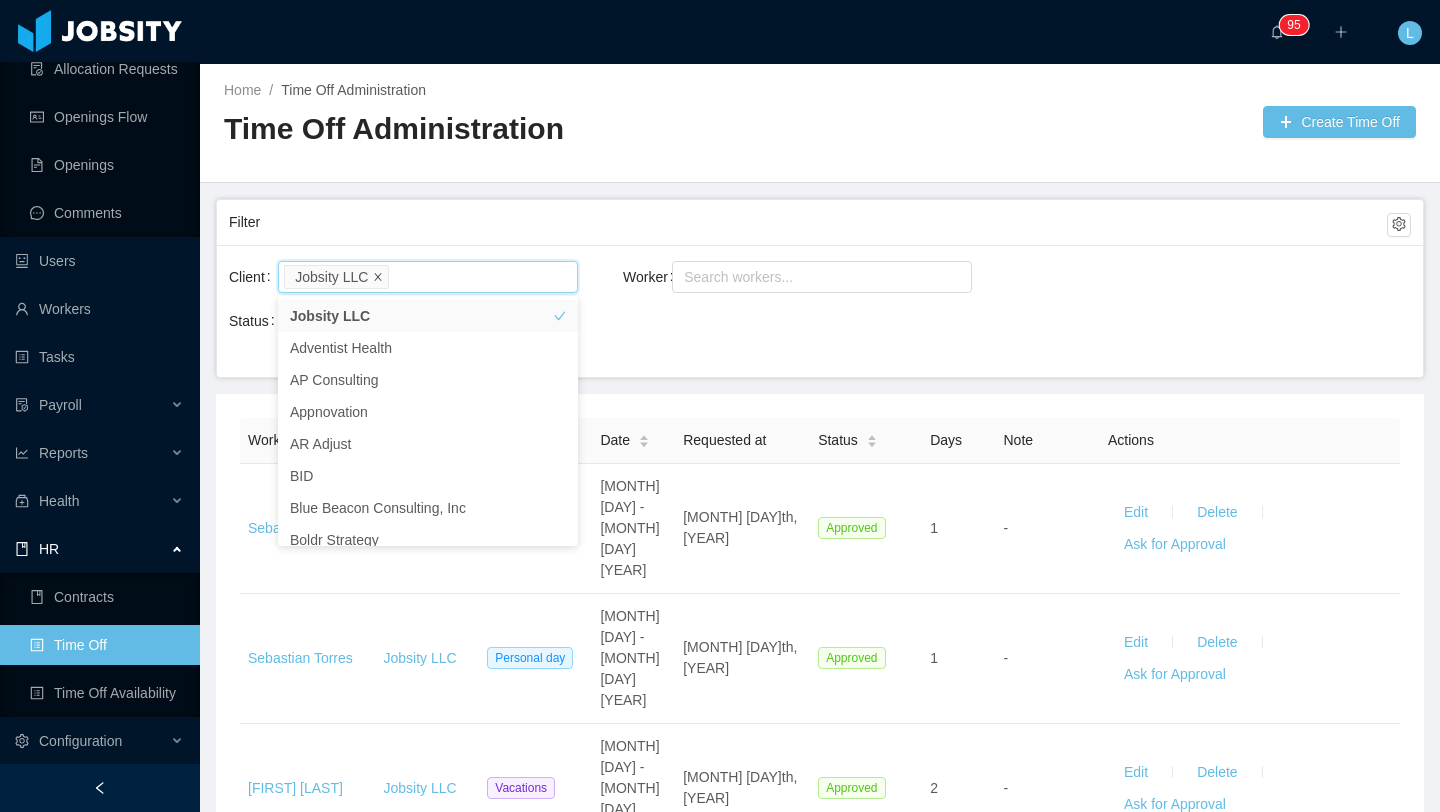 click 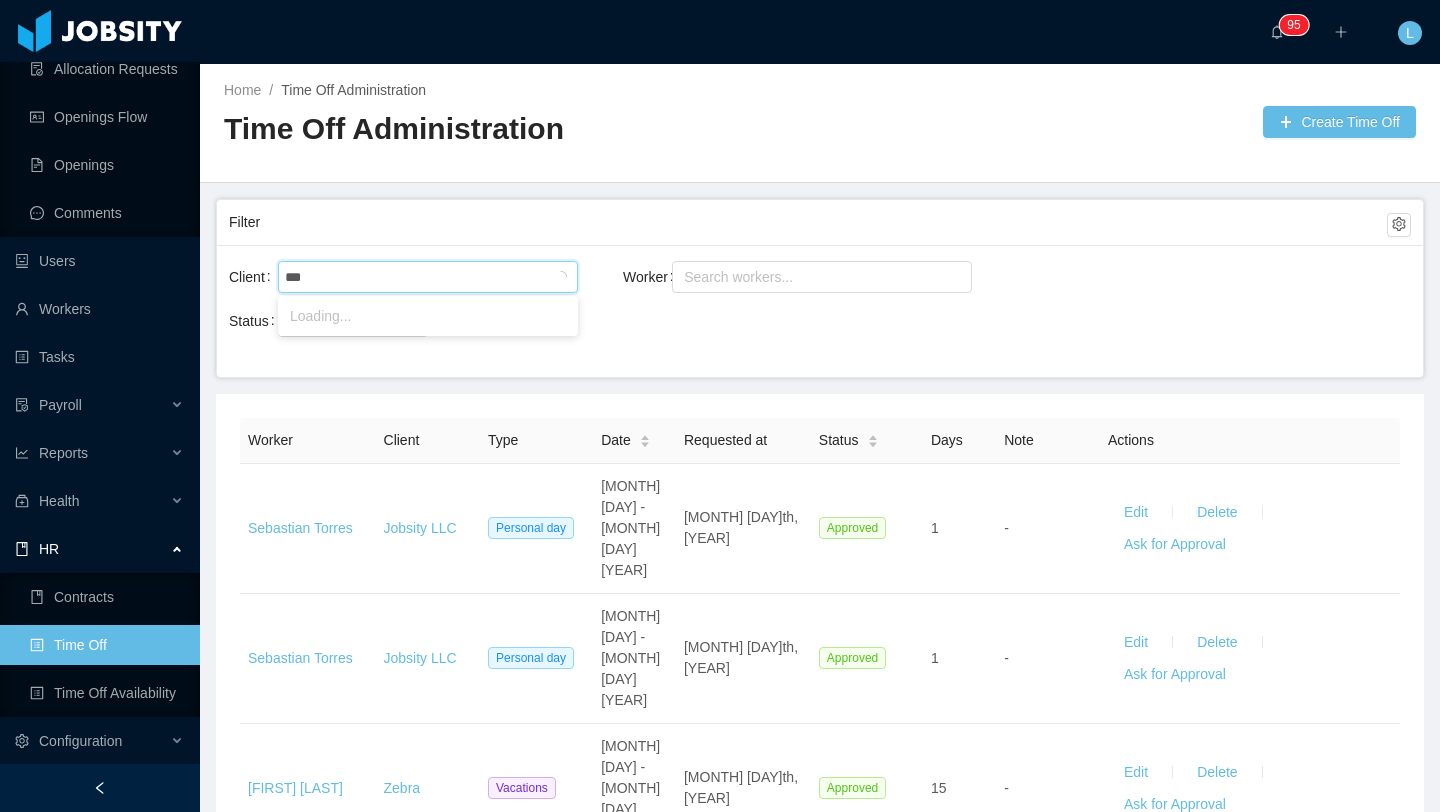 type on "****" 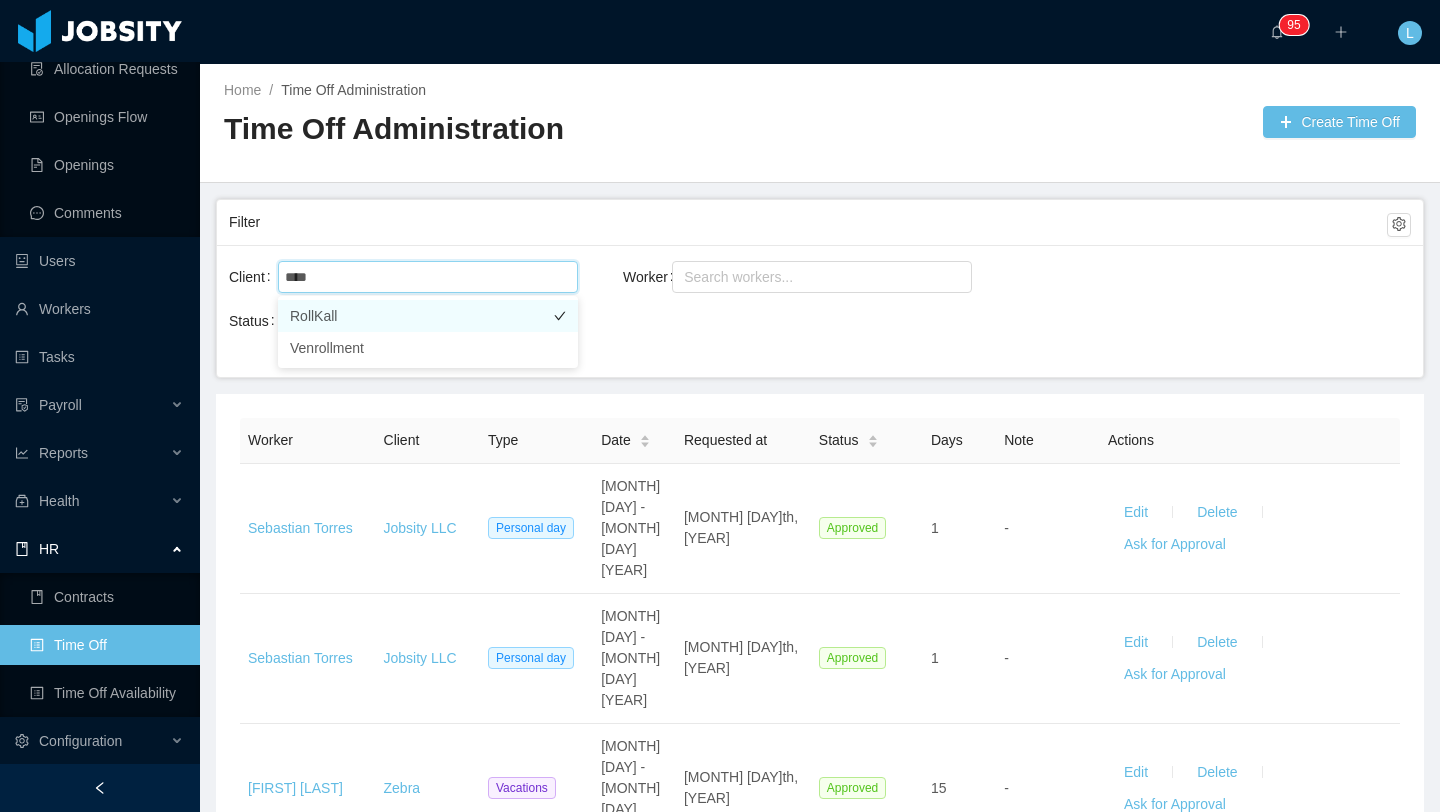 click on "RollKall" at bounding box center [428, 316] 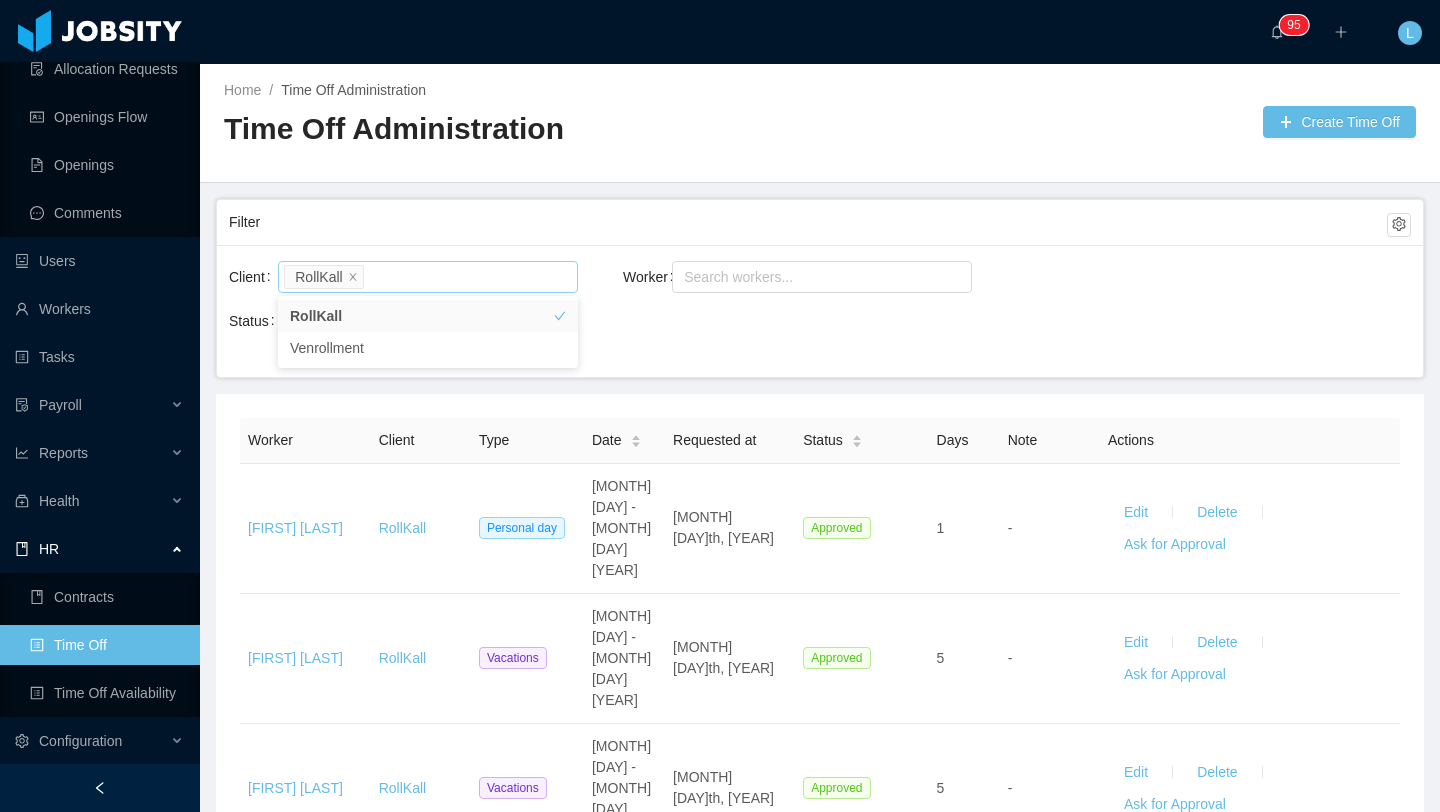 click on "Client RollKall Worker Search workers... Status Status" at bounding box center [820, 311] 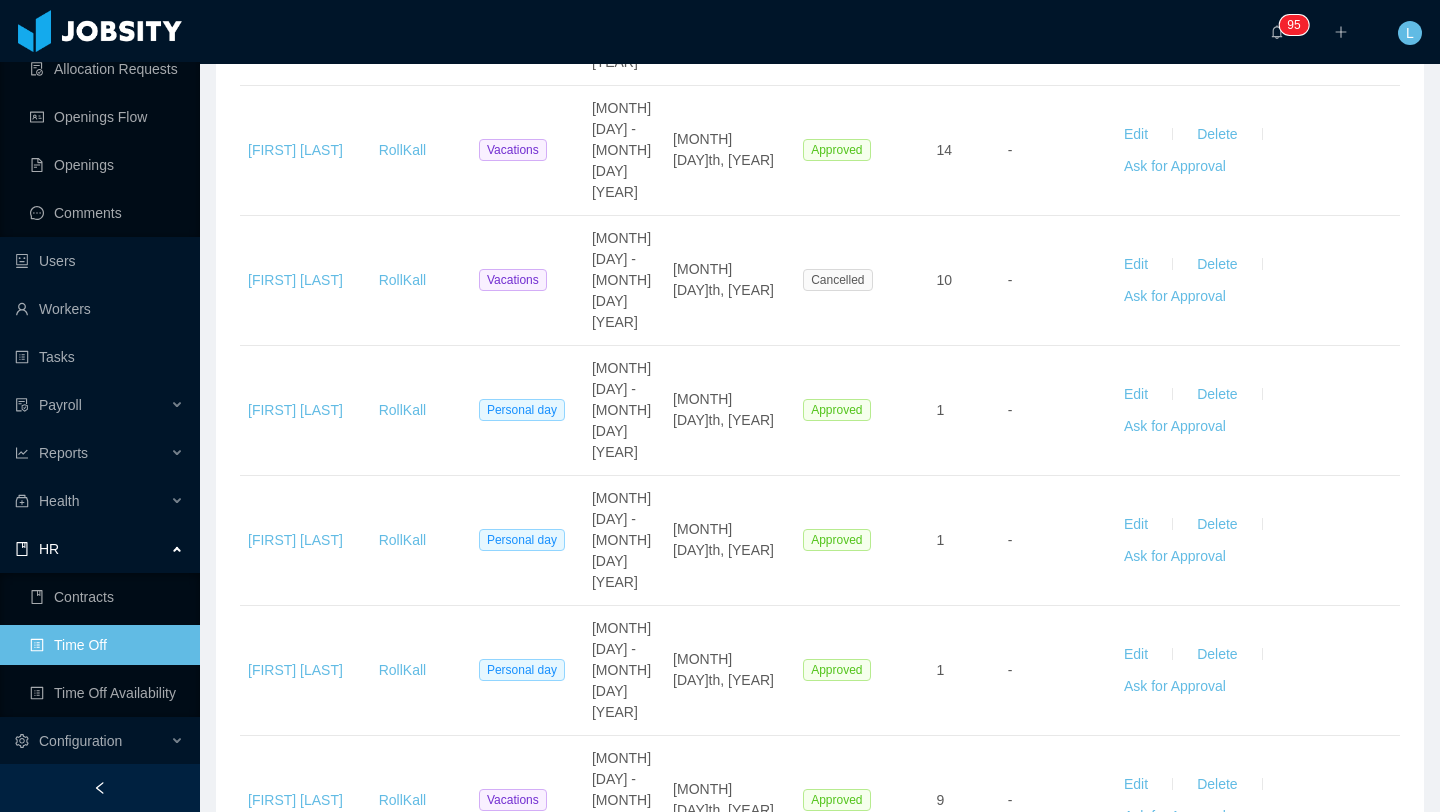 scroll, scrollTop: 931, scrollLeft: 0, axis: vertical 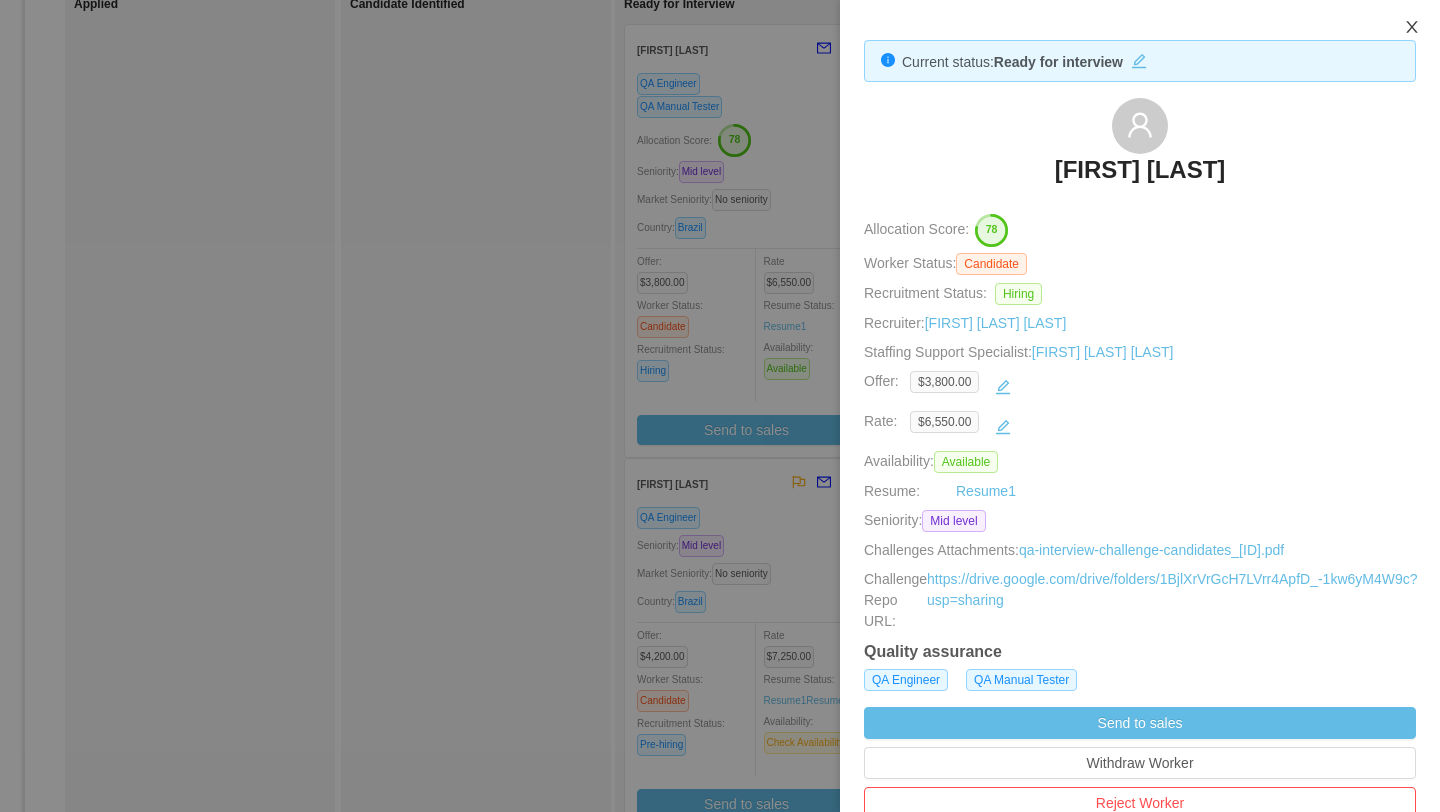 click 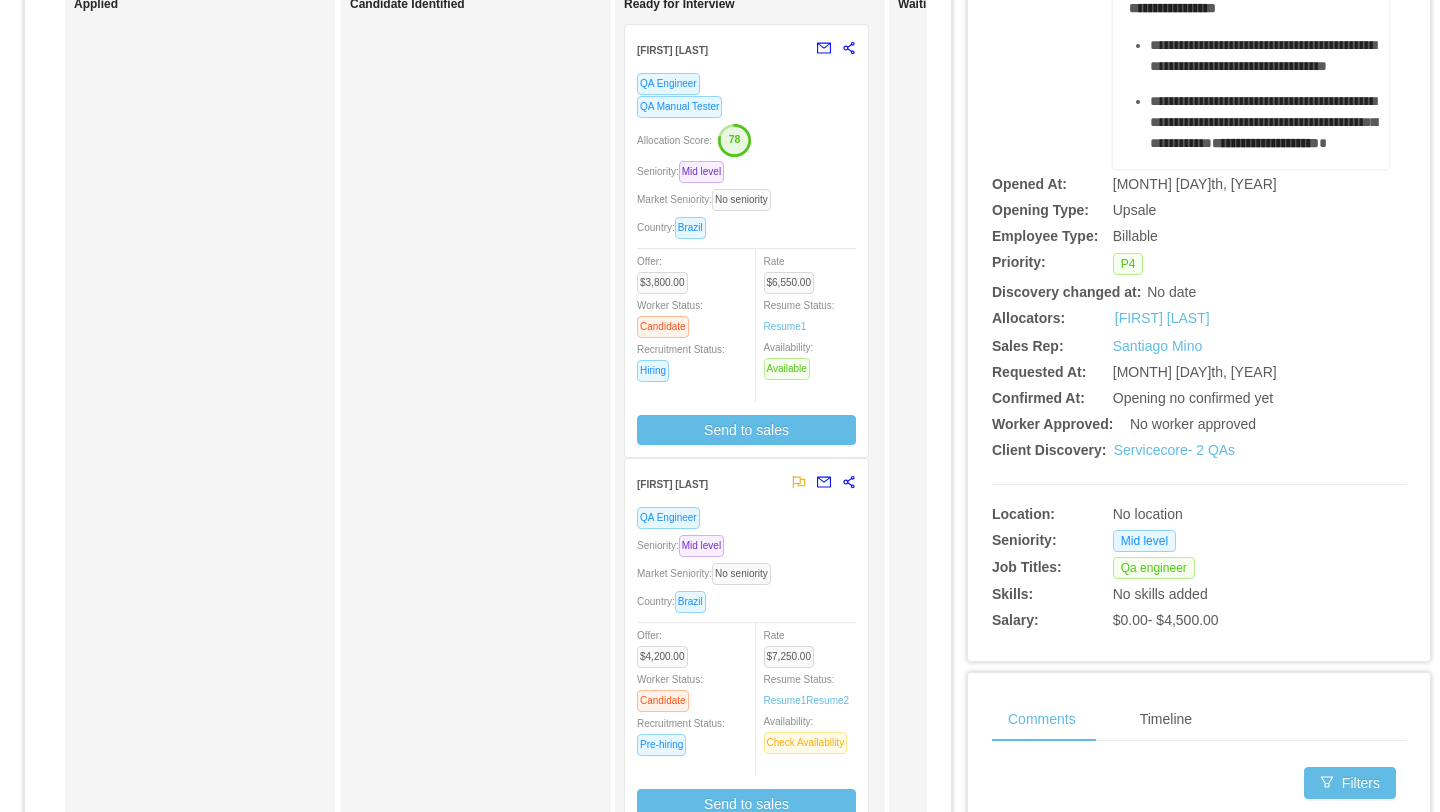 scroll, scrollTop: 0, scrollLeft: 0, axis: both 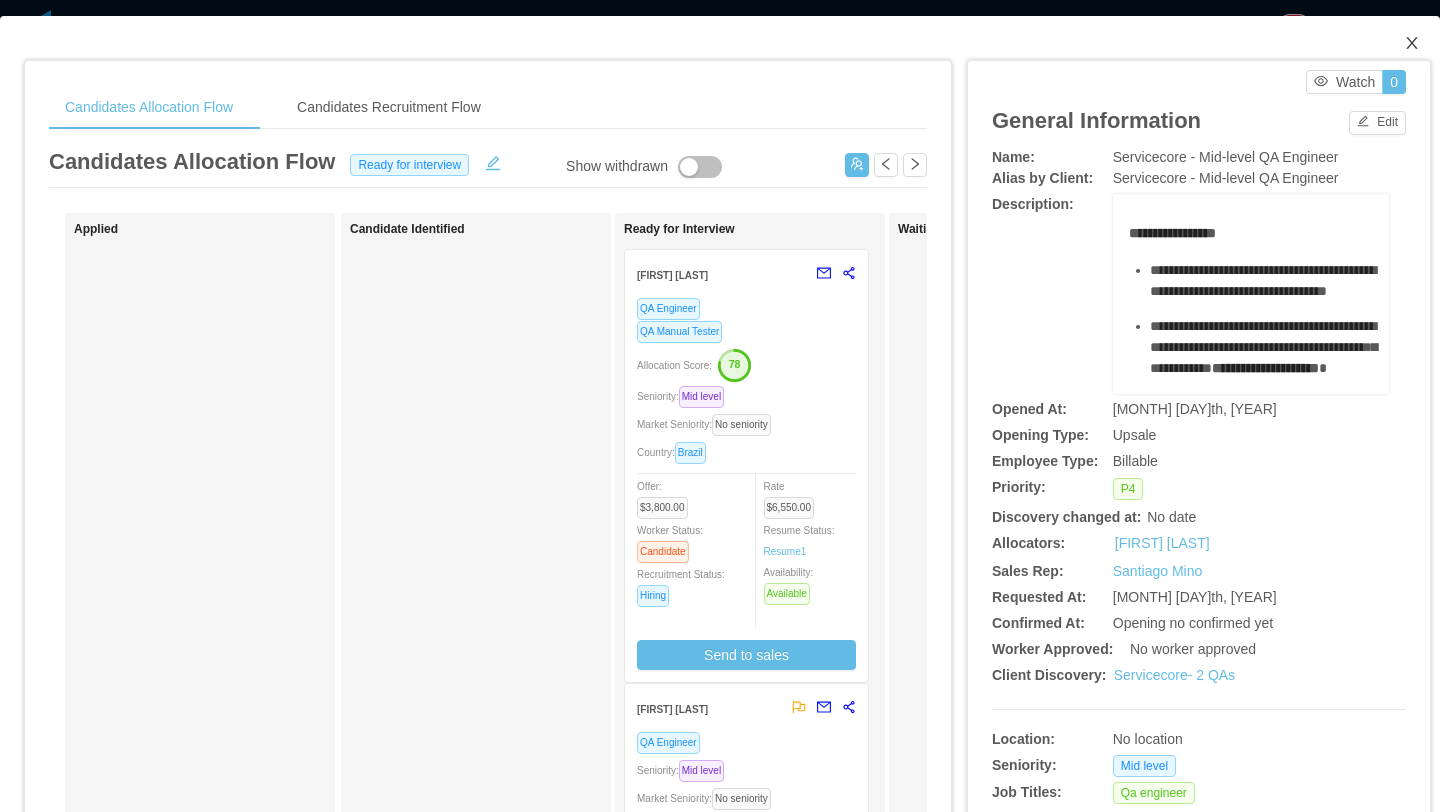 click 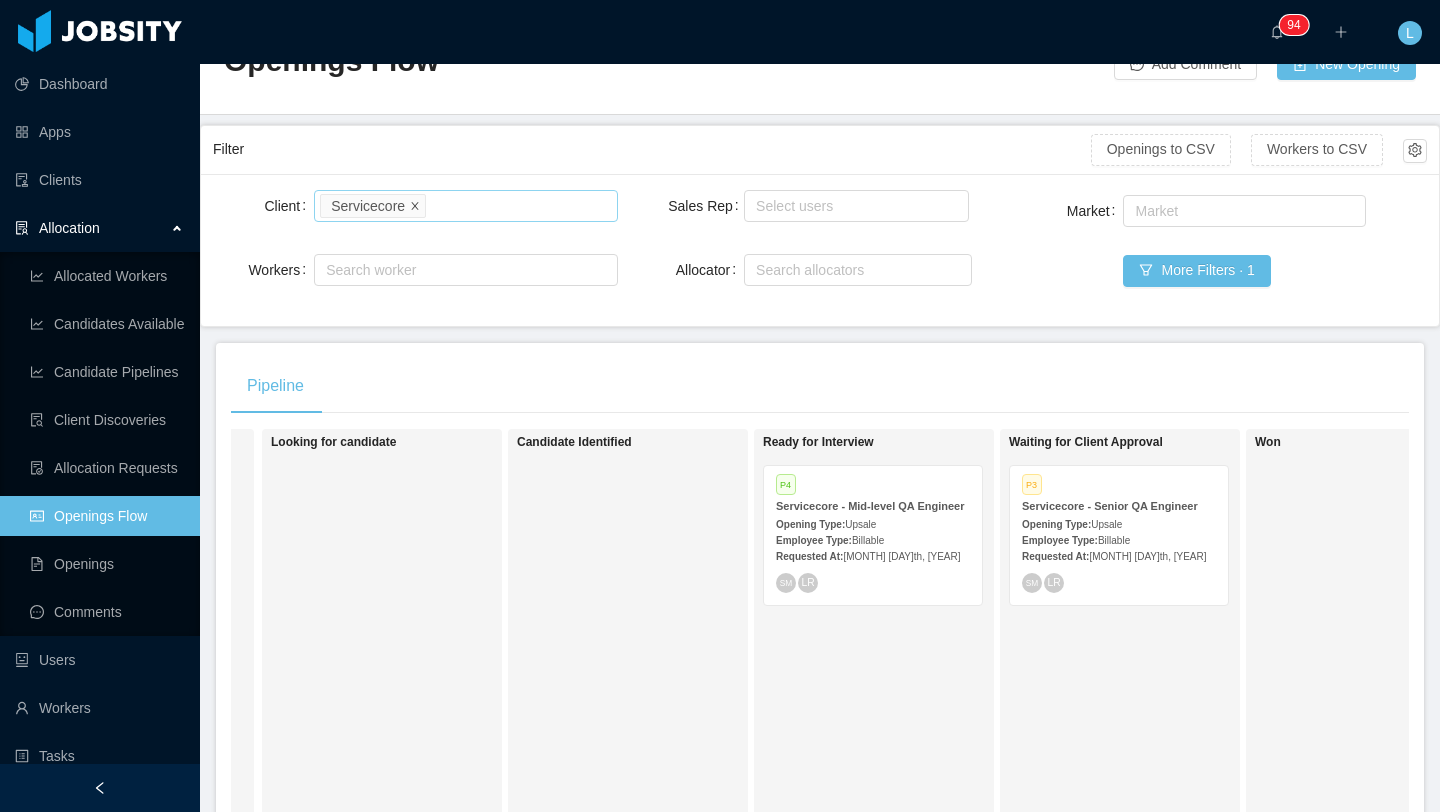 click 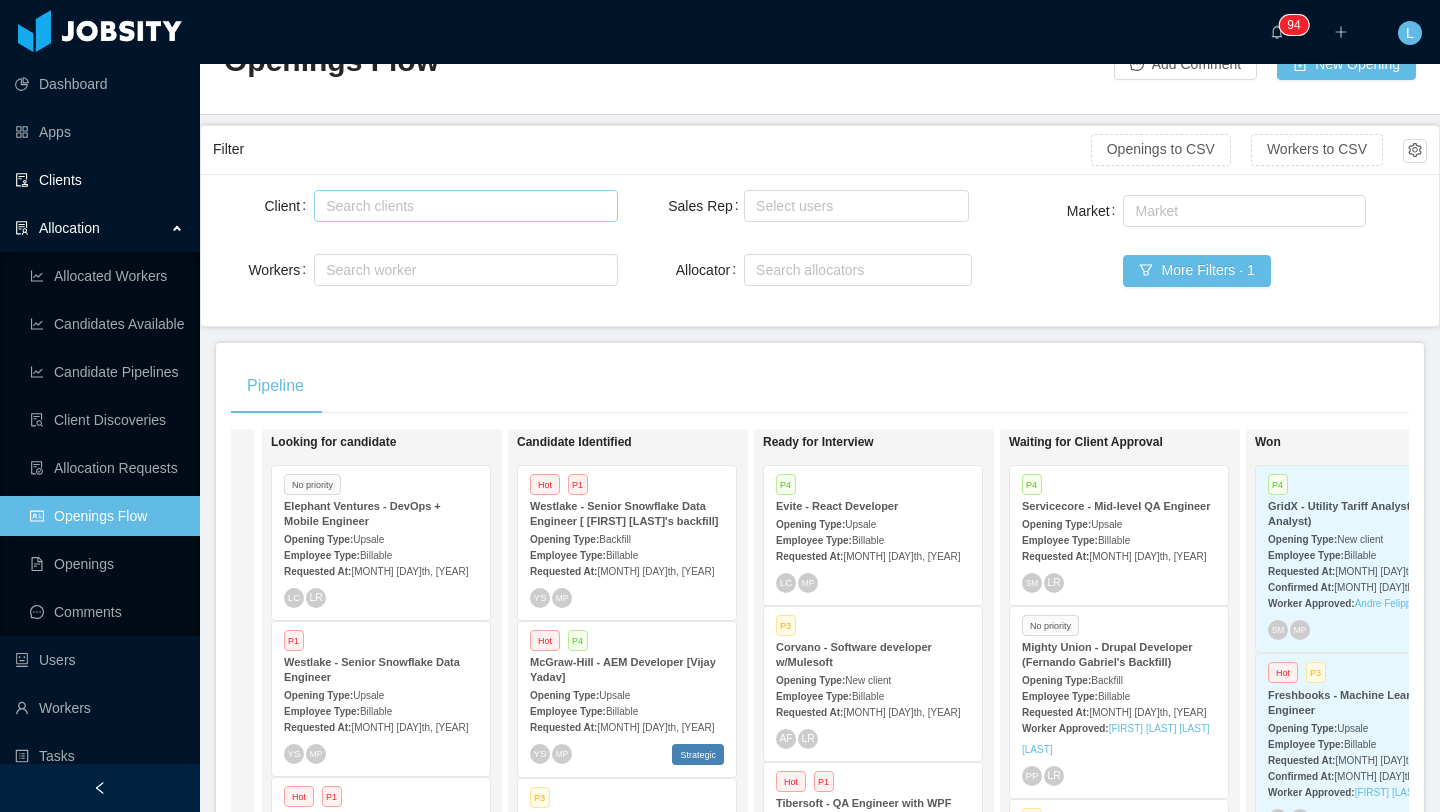 click on "Clients" at bounding box center [99, 180] 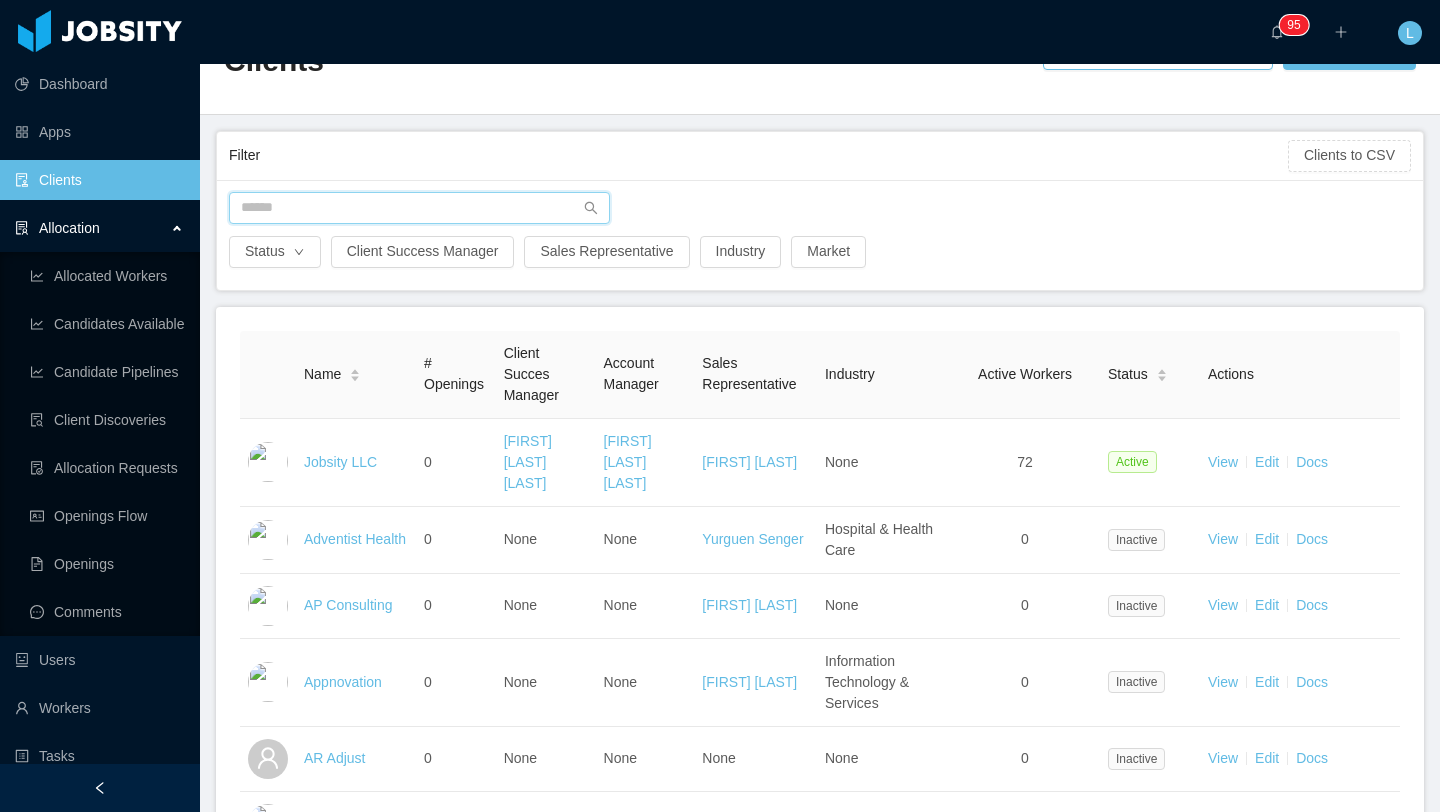 click at bounding box center (419, 208) 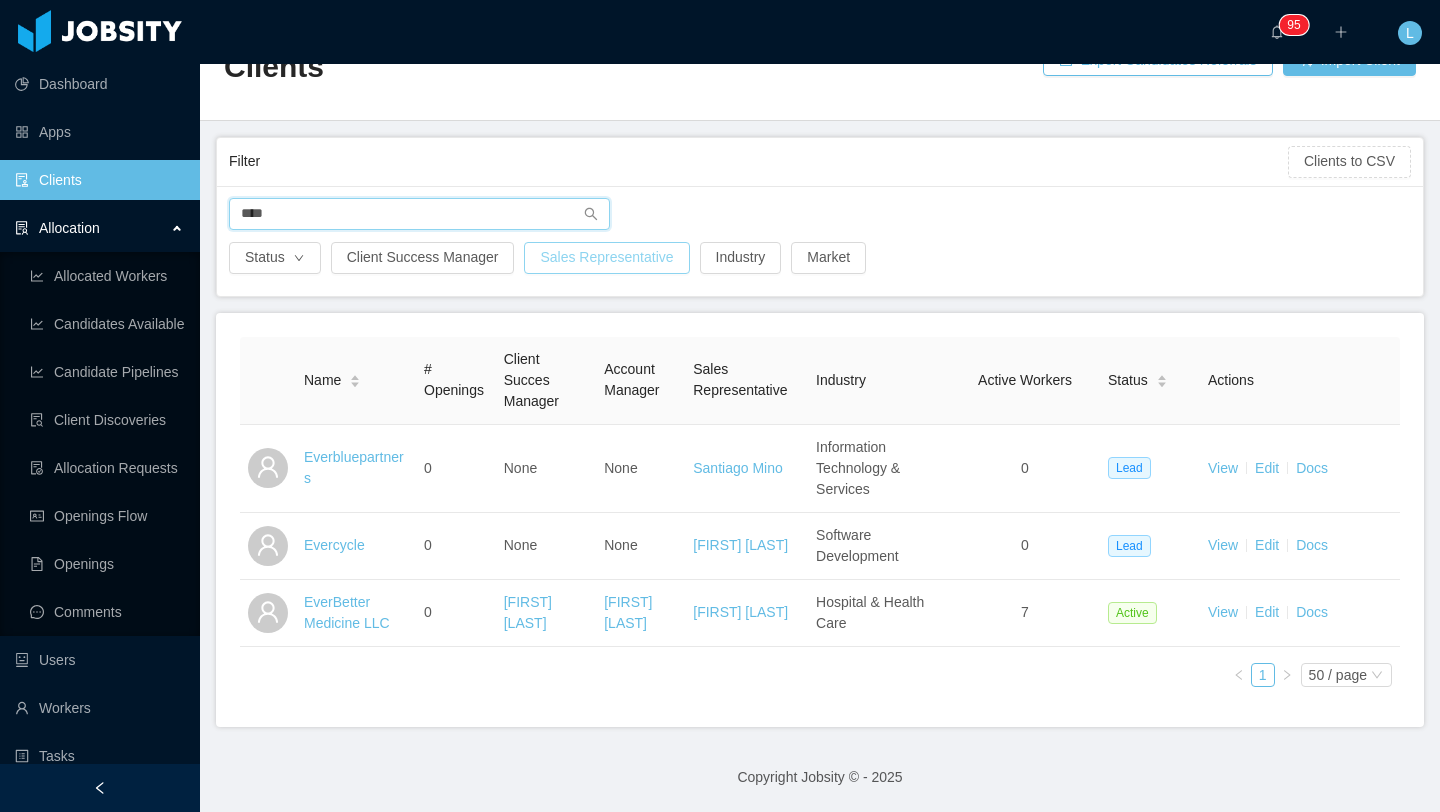 scroll, scrollTop: 61, scrollLeft: 0, axis: vertical 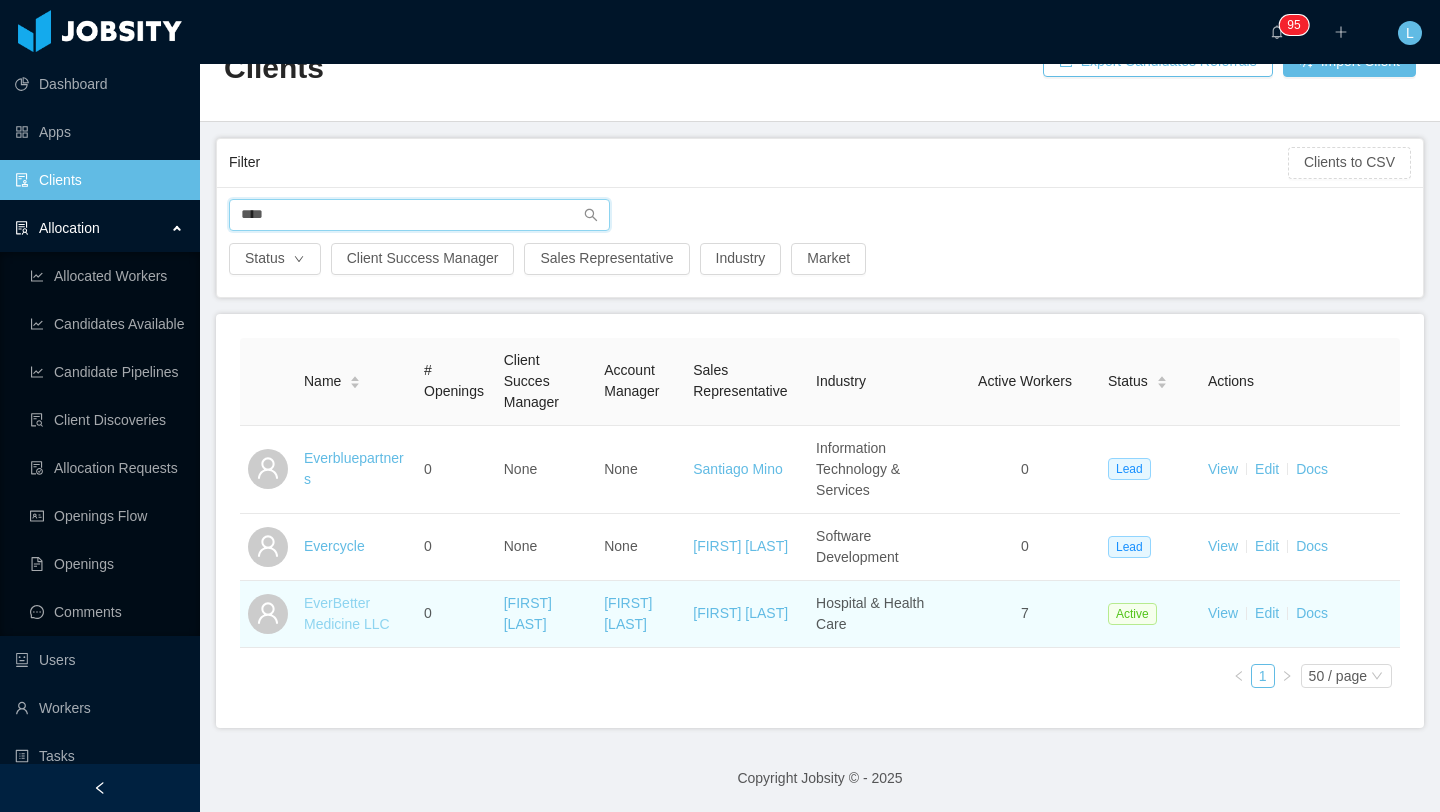type on "****" 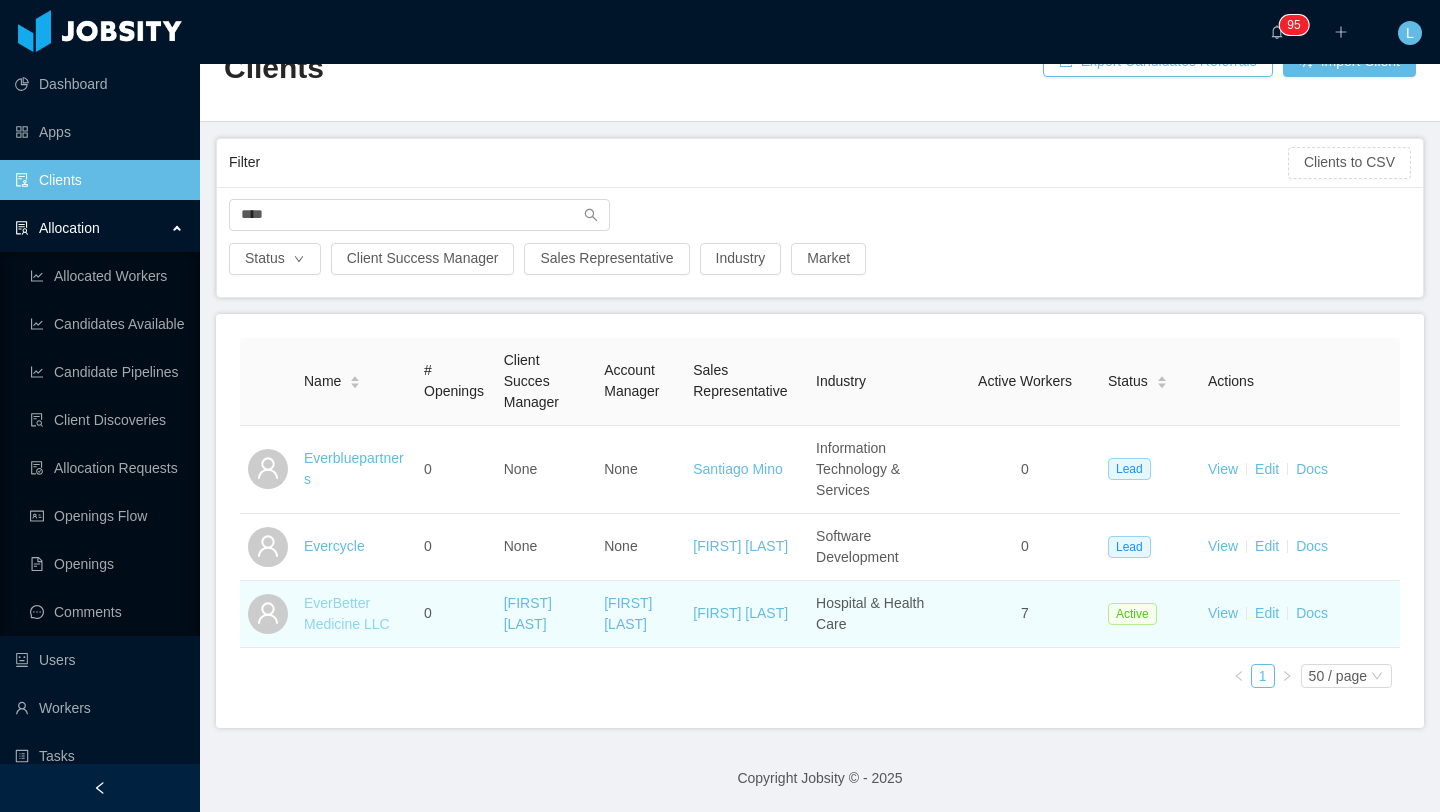 click on "EverBetter Medicine LLC" at bounding box center (347, 613) 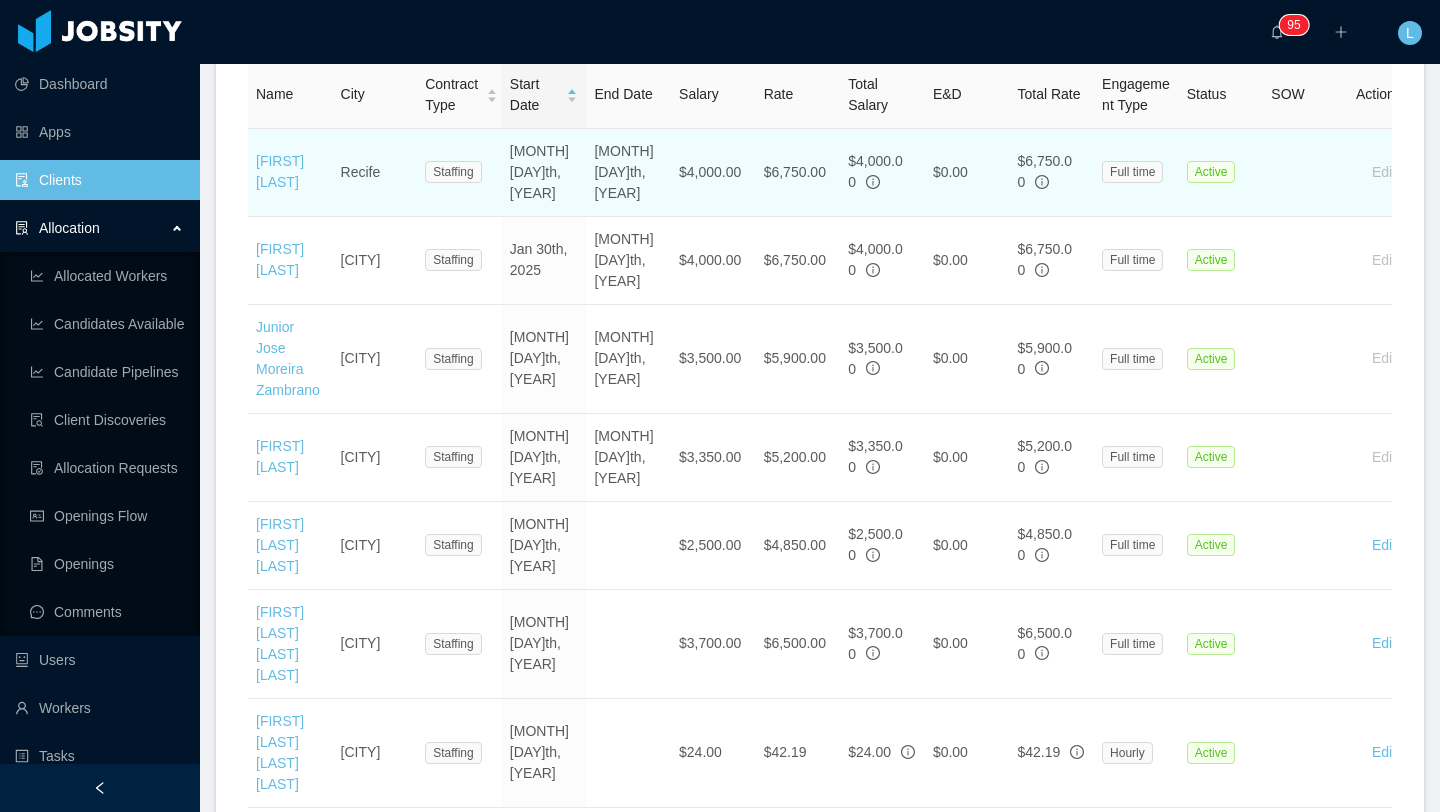 scroll, scrollTop: 0, scrollLeft: 0, axis: both 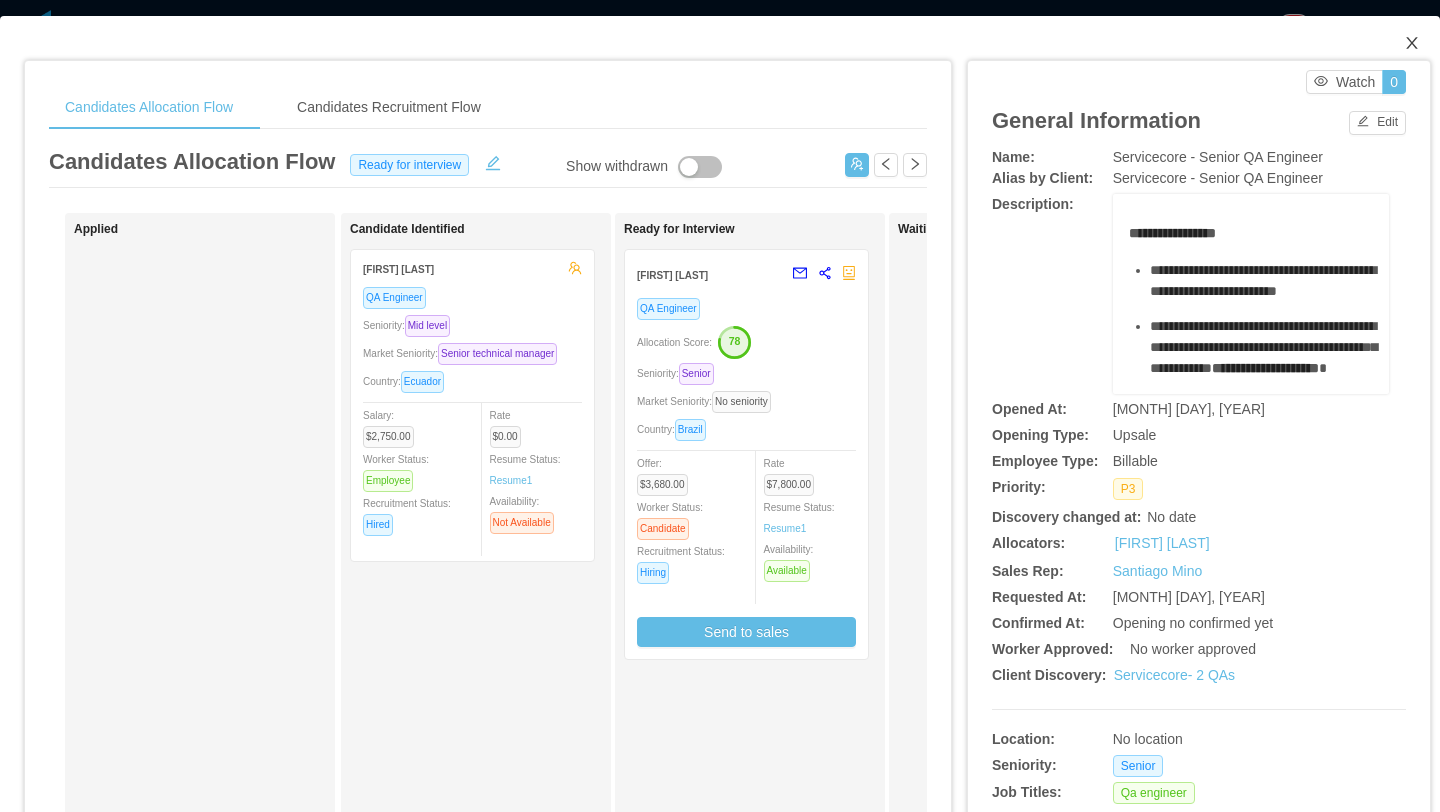 click 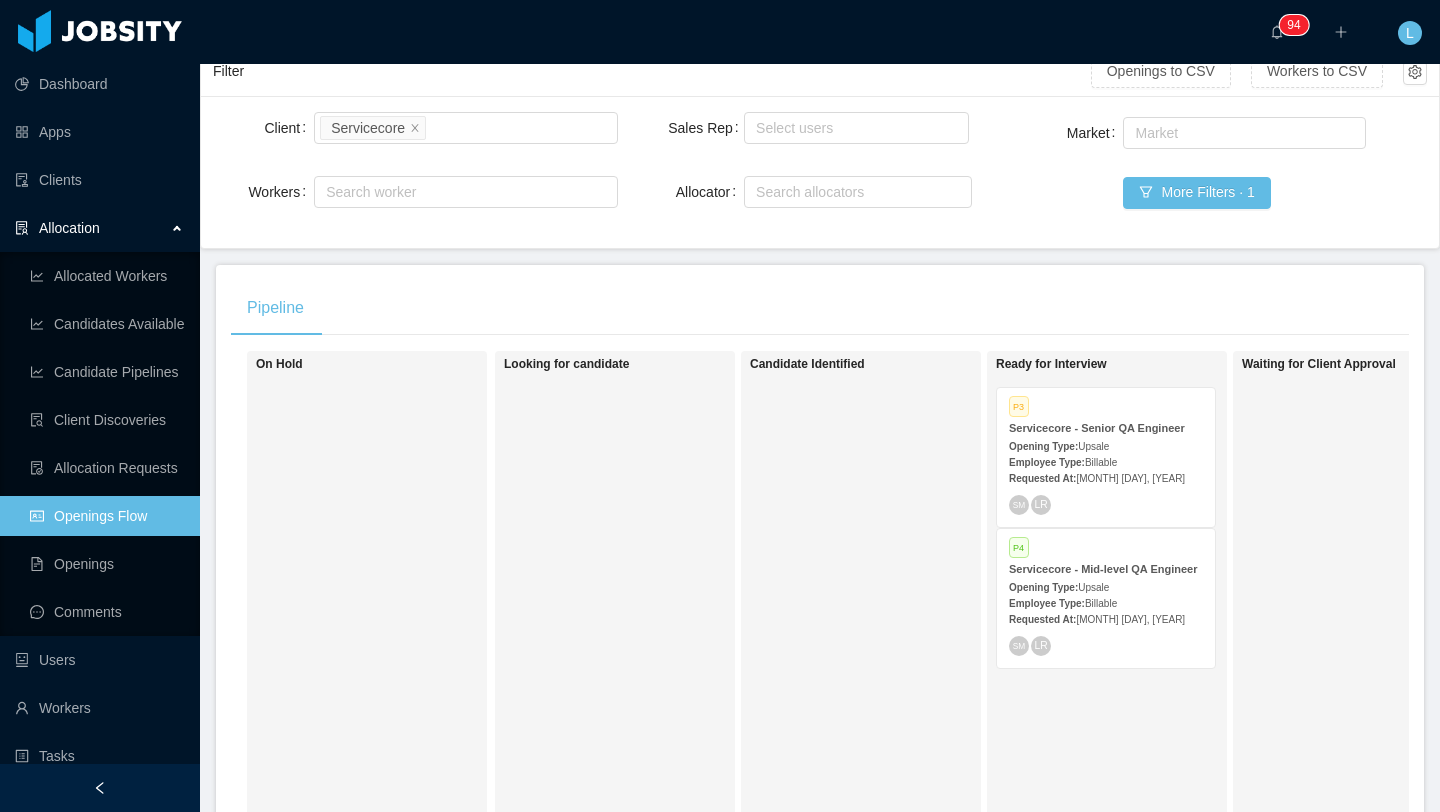 scroll, scrollTop: 148, scrollLeft: 0, axis: vertical 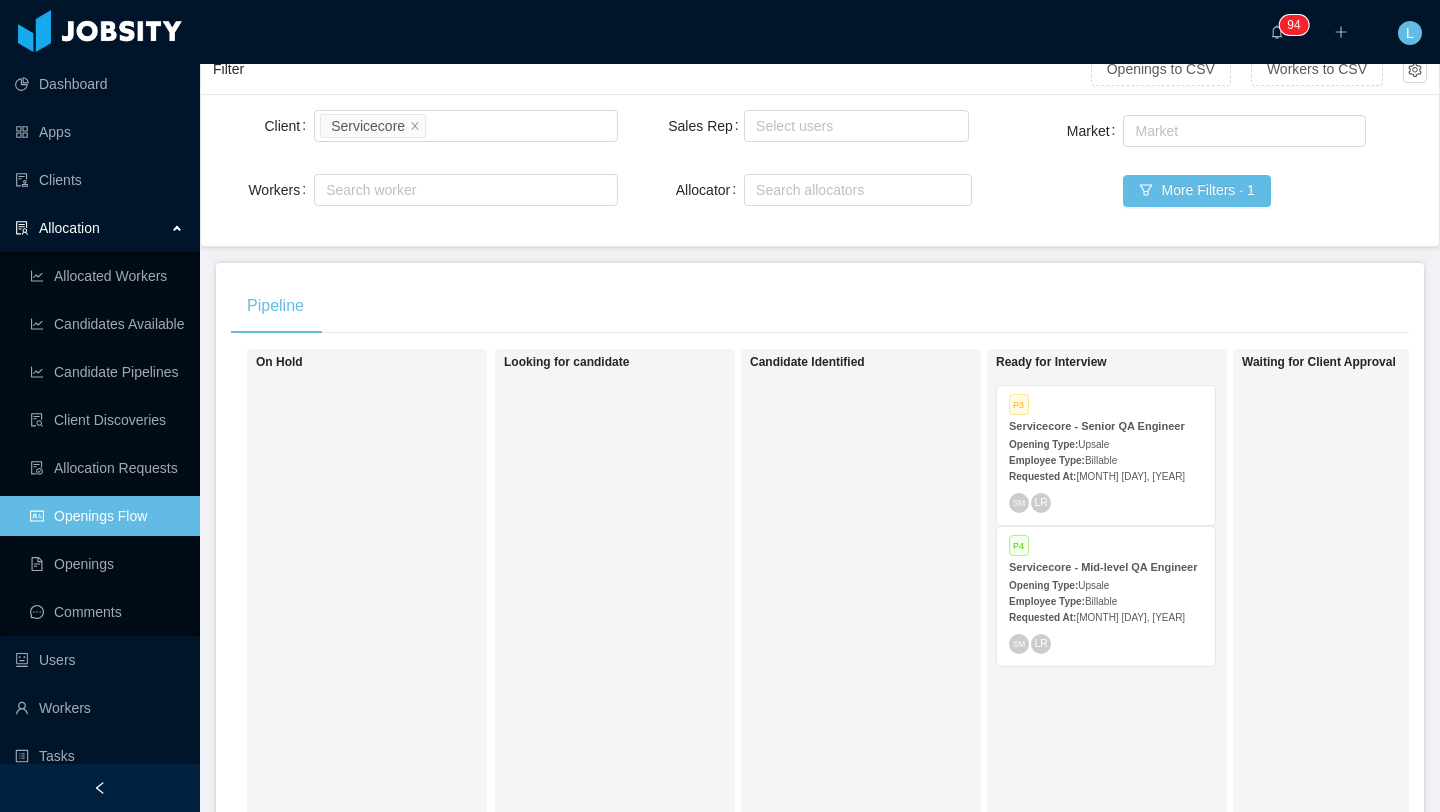 click on "[MONTH] [DAY]th, [YEAR]" at bounding box center (1130, 476) 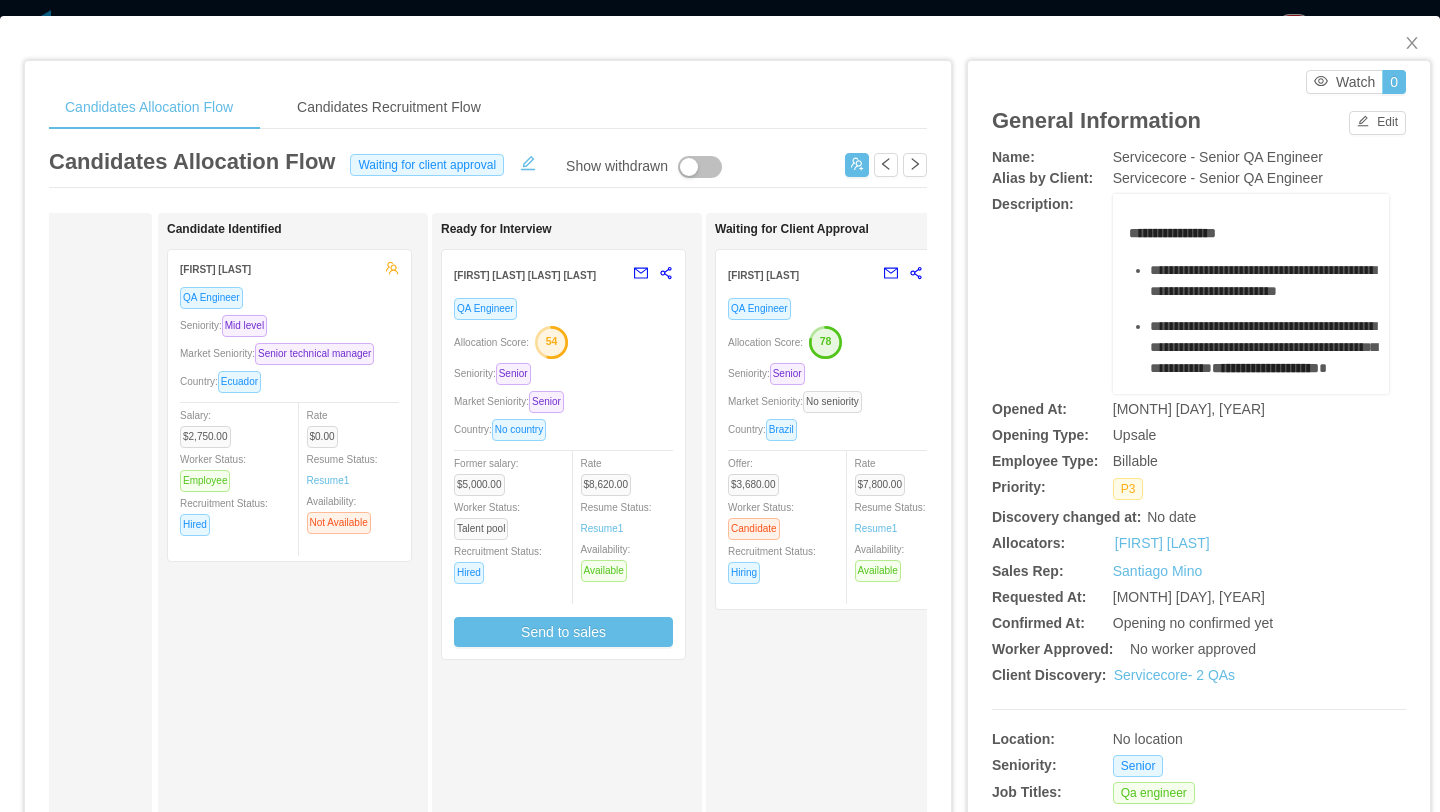 scroll, scrollTop: 0, scrollLeft: 184, axis: horizontal 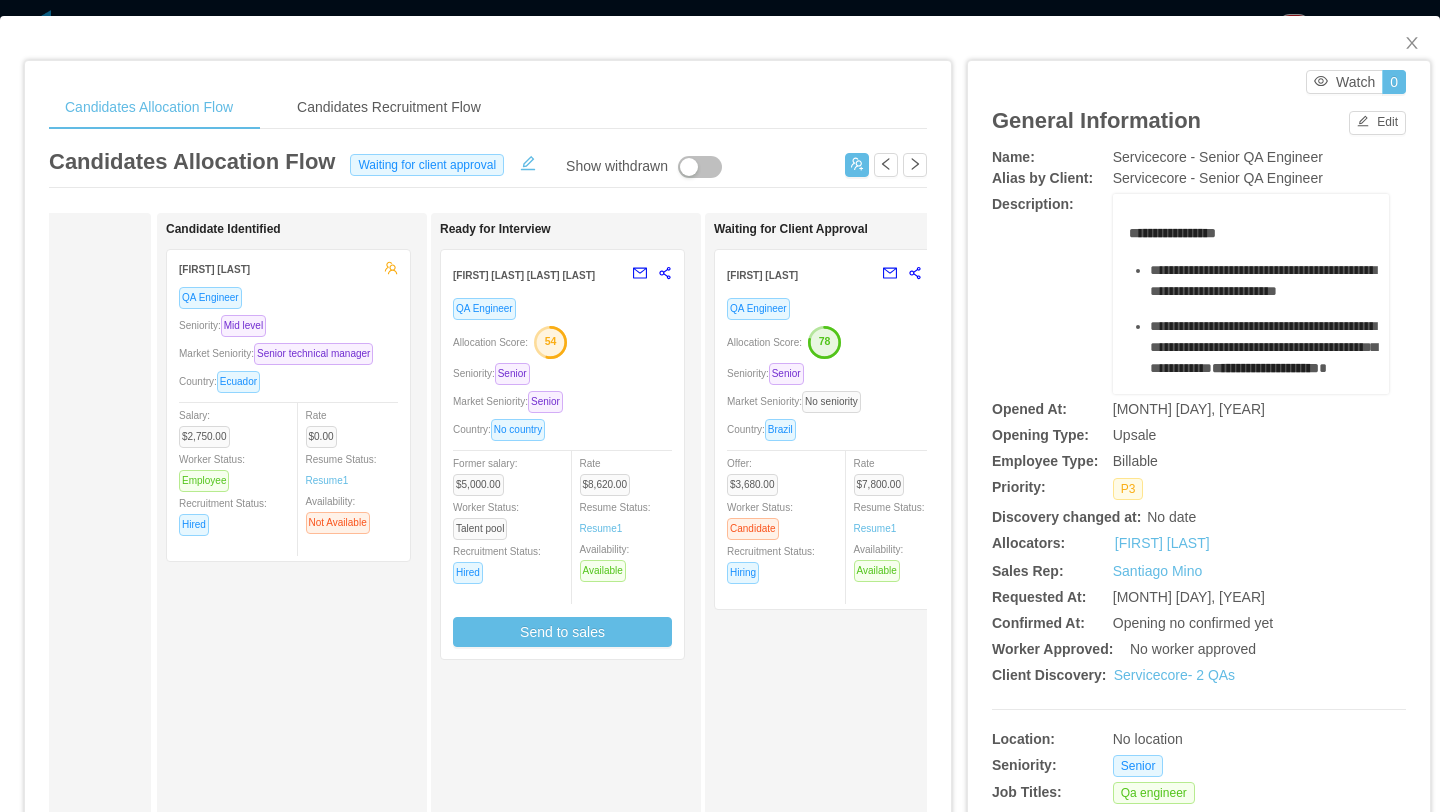 click on "Market Seniority:   No seniority" at bounding box center (836, 401) 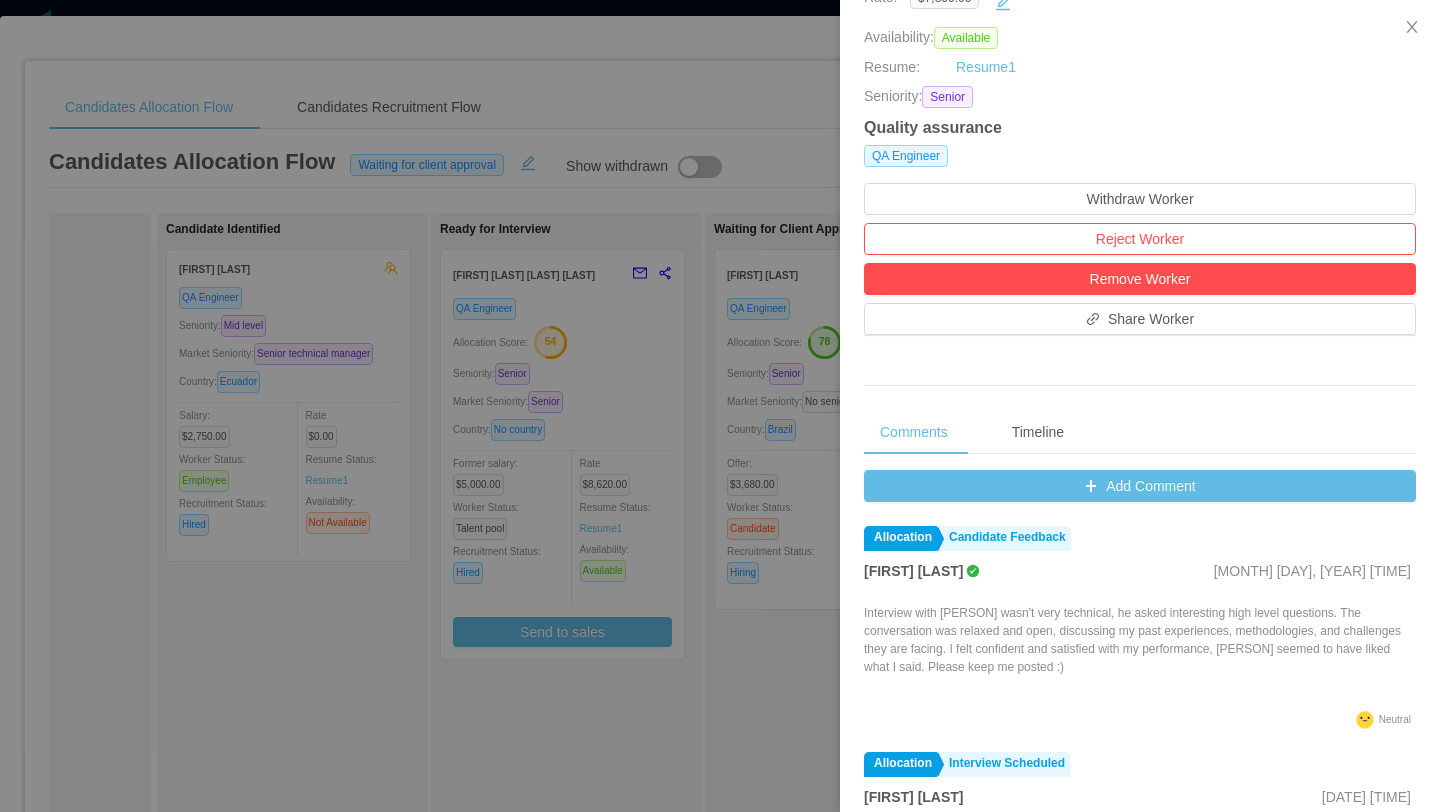 scroll, scrollTop: 443, scrollLeft: 0, axis: vertical 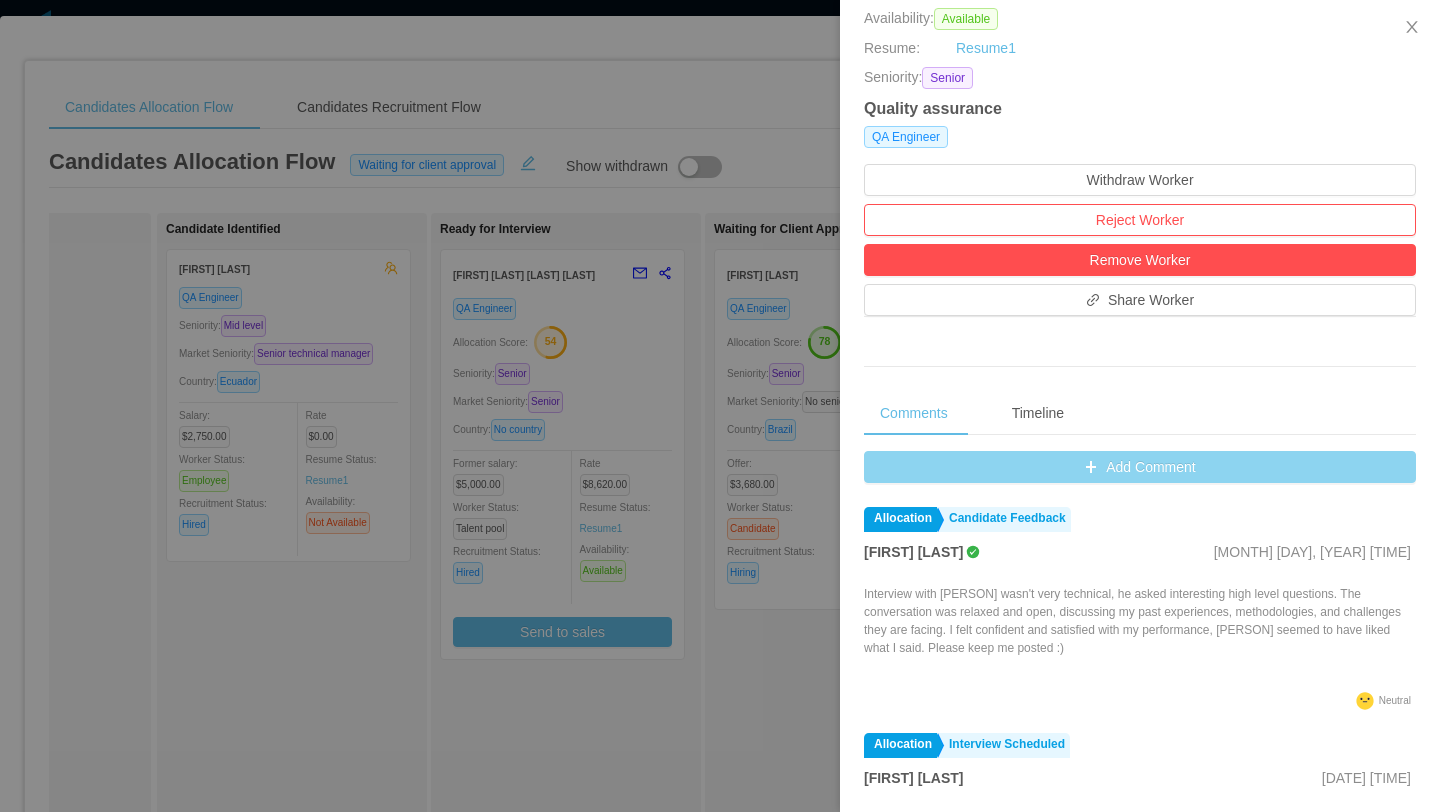 click on "Add Comment" at bounding box center [1140, 467] 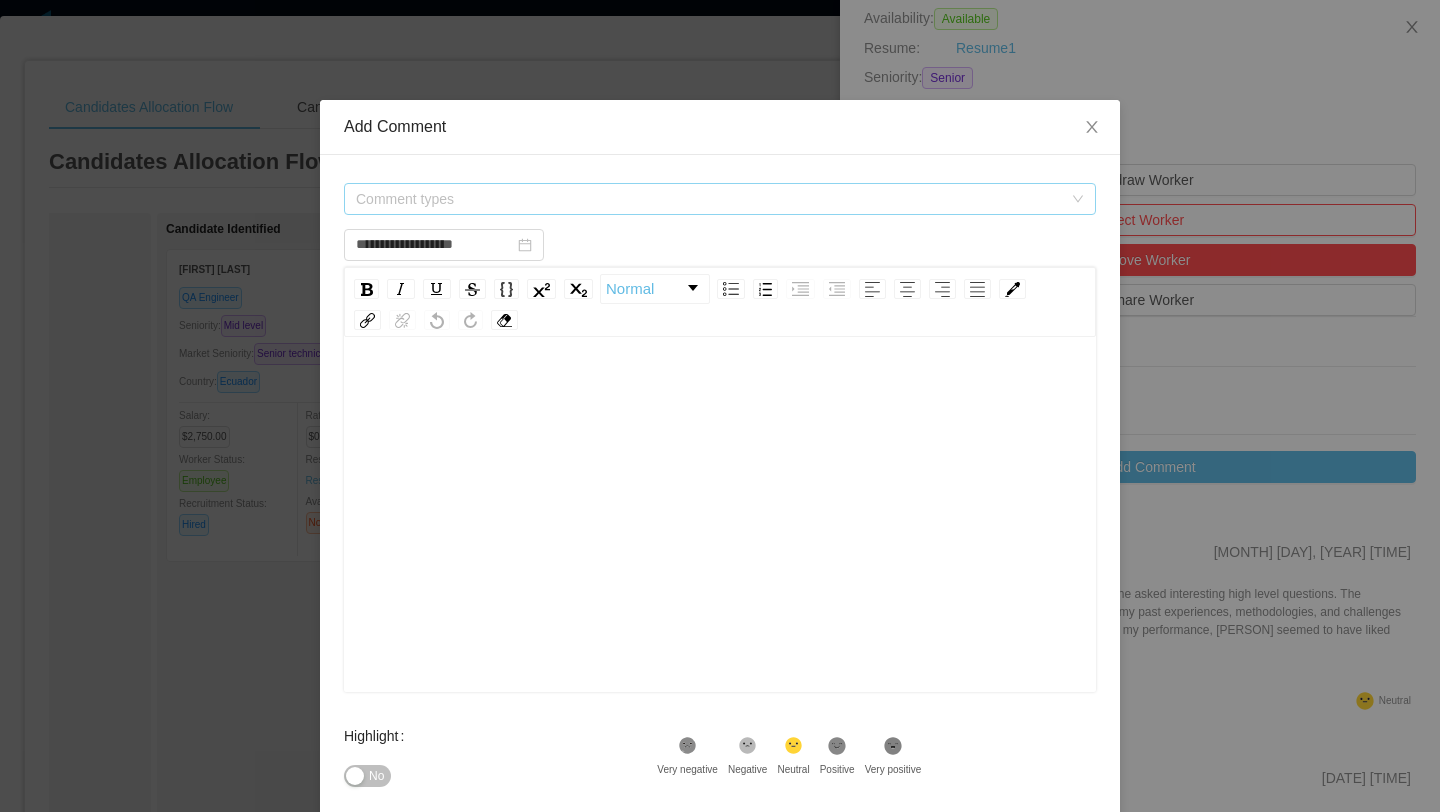 click on "Comment types" at bounding box center (709, 199) 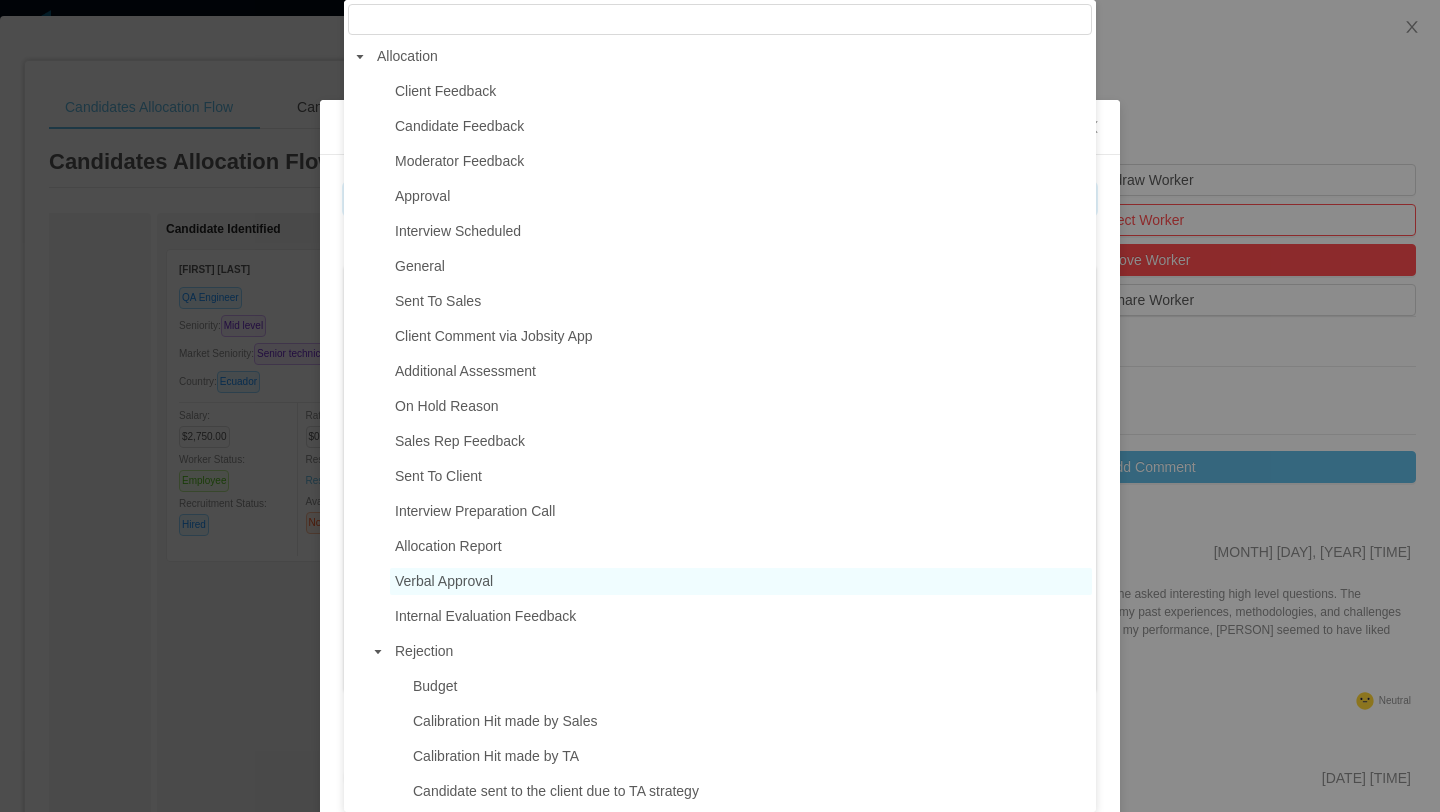 click on "Verbal Approval" at bounding box center (444, 581) 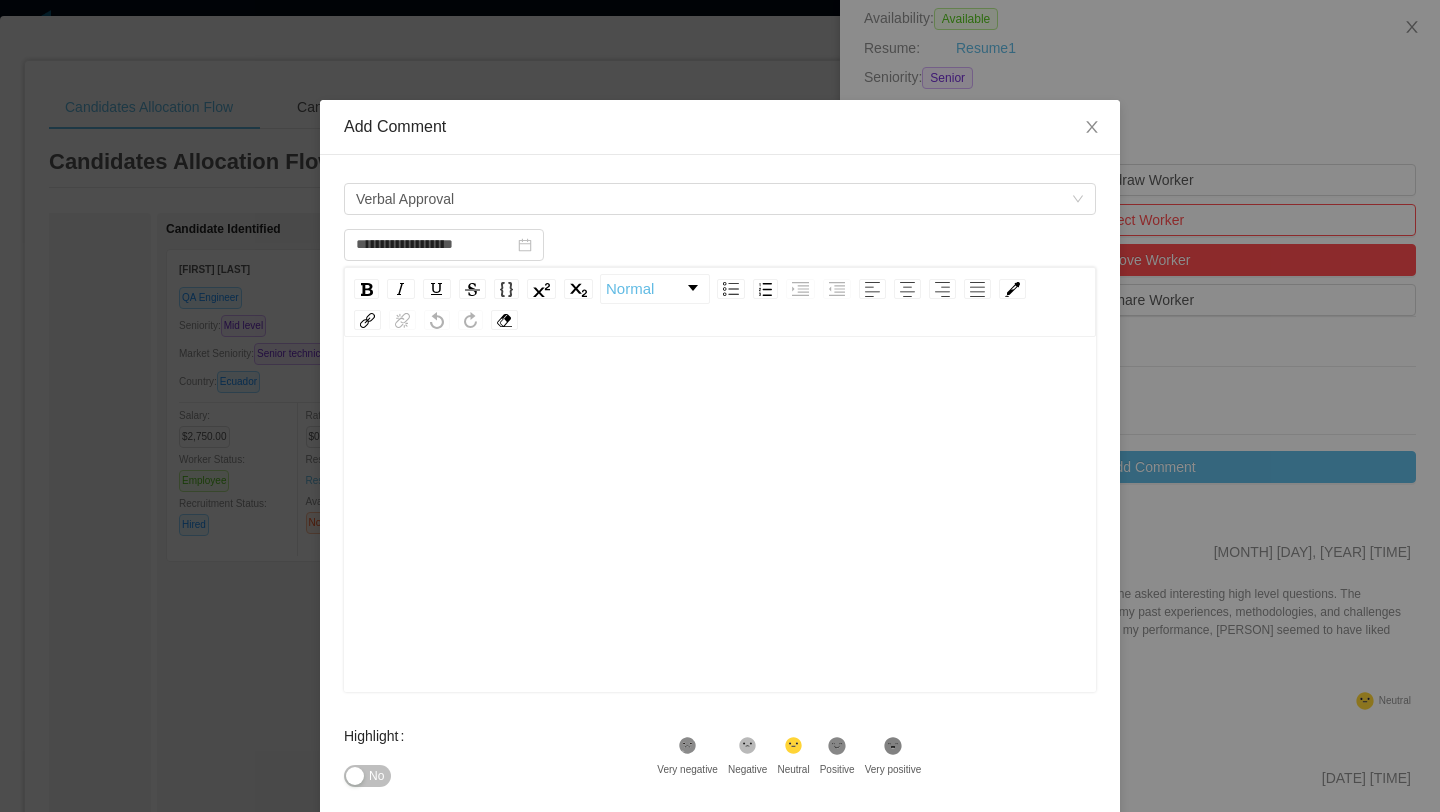click at bounding box center [720, 546] 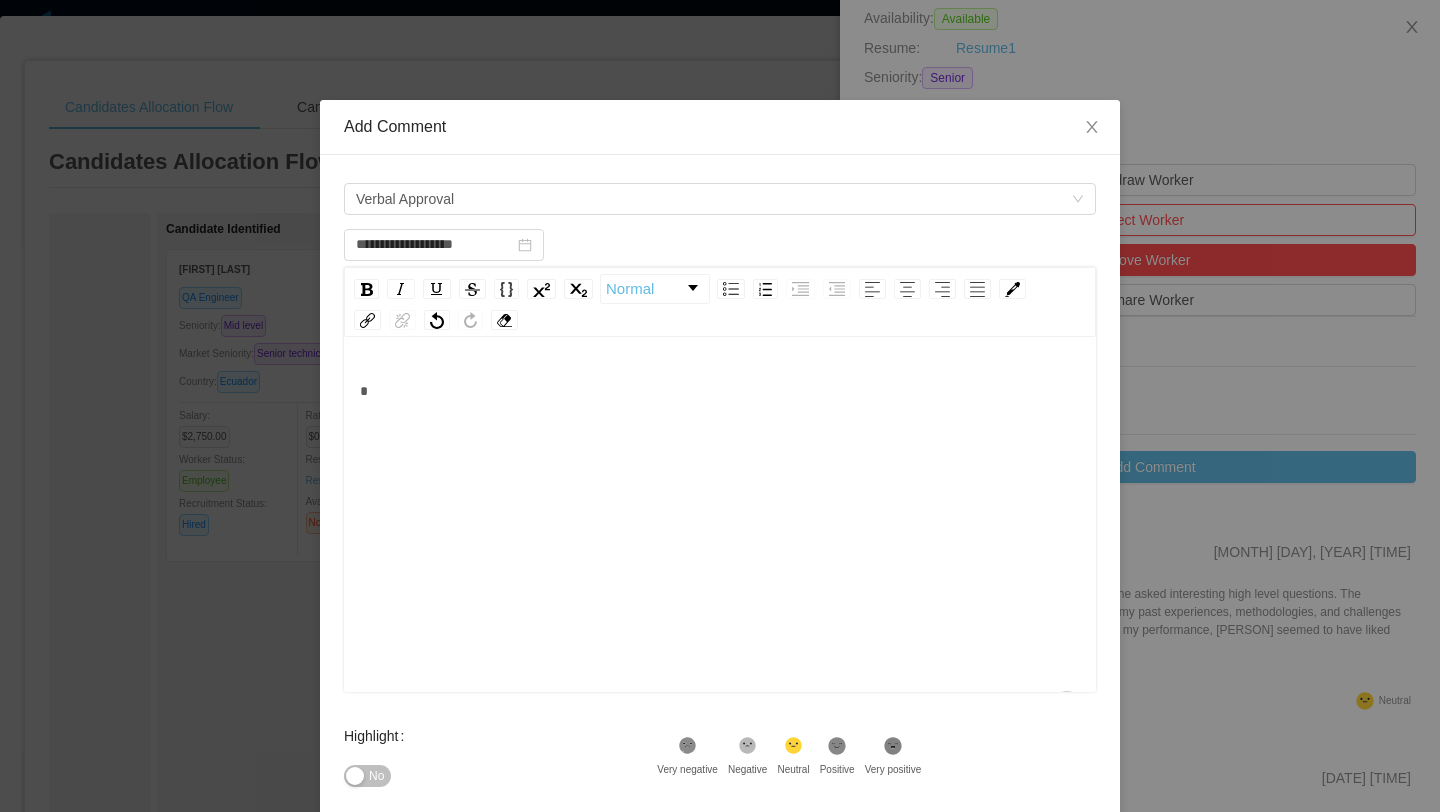 type 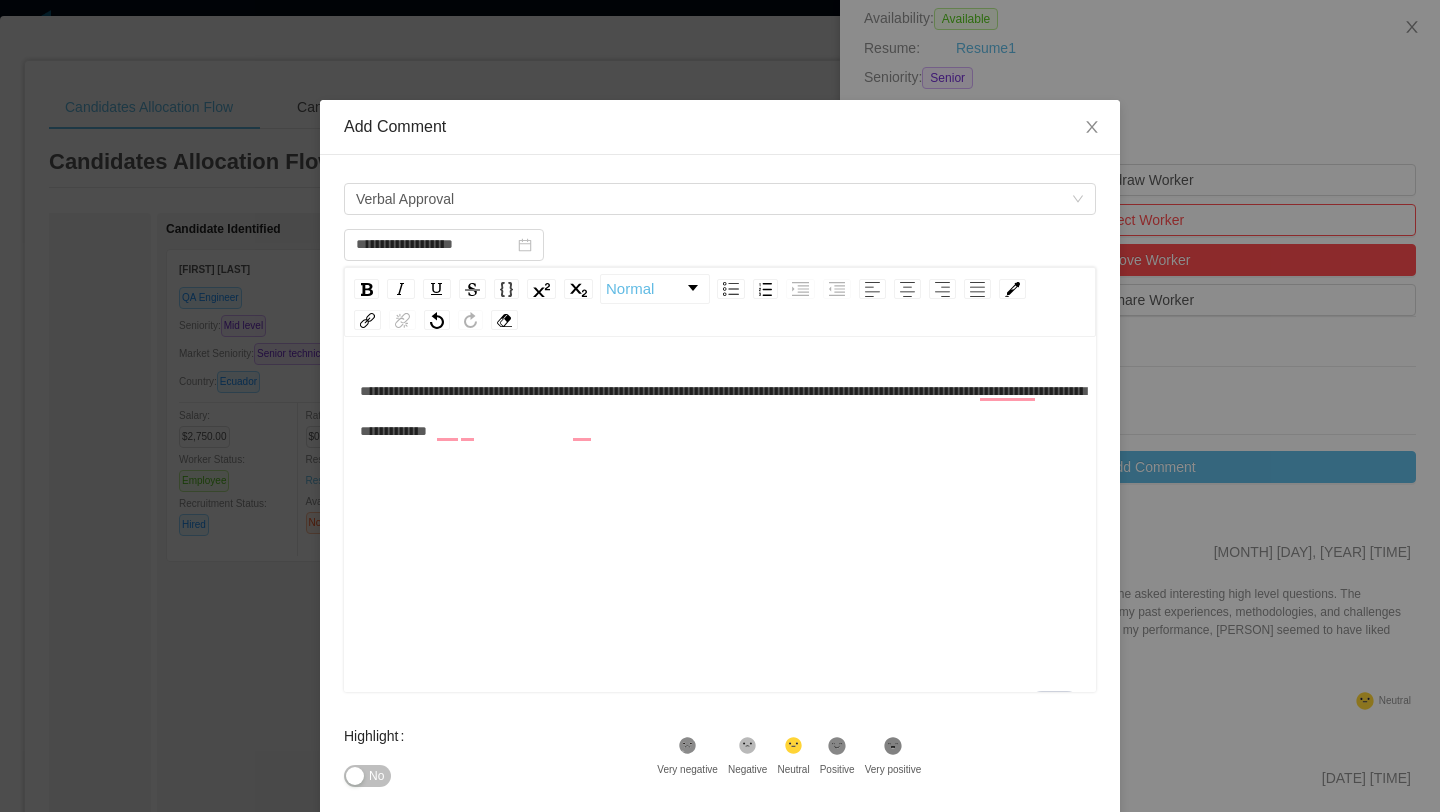 scroll, scrollTop: 22, scrollLeft: 0, axis: vertical 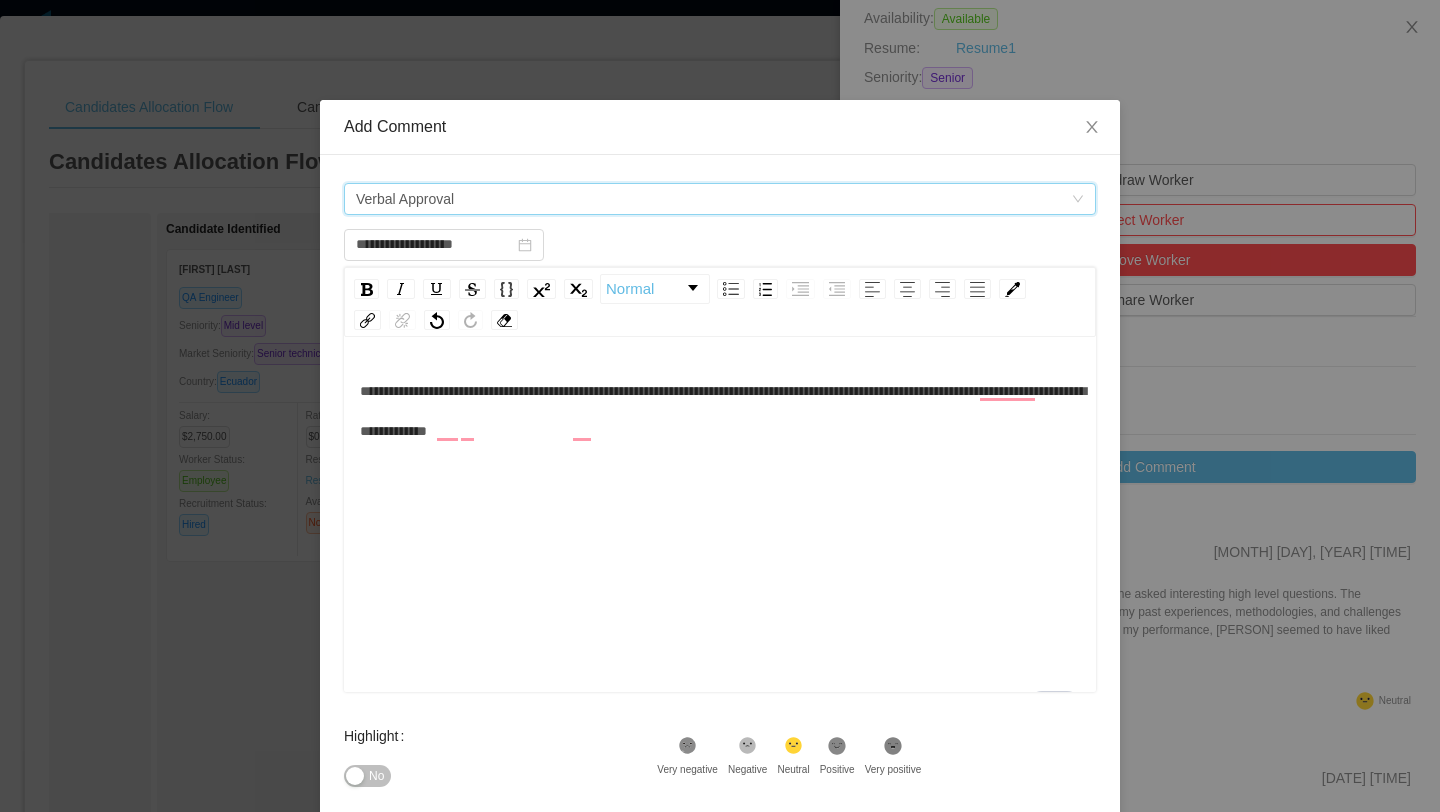 click on "Verbal Approval" at bounding box center (713, 199) 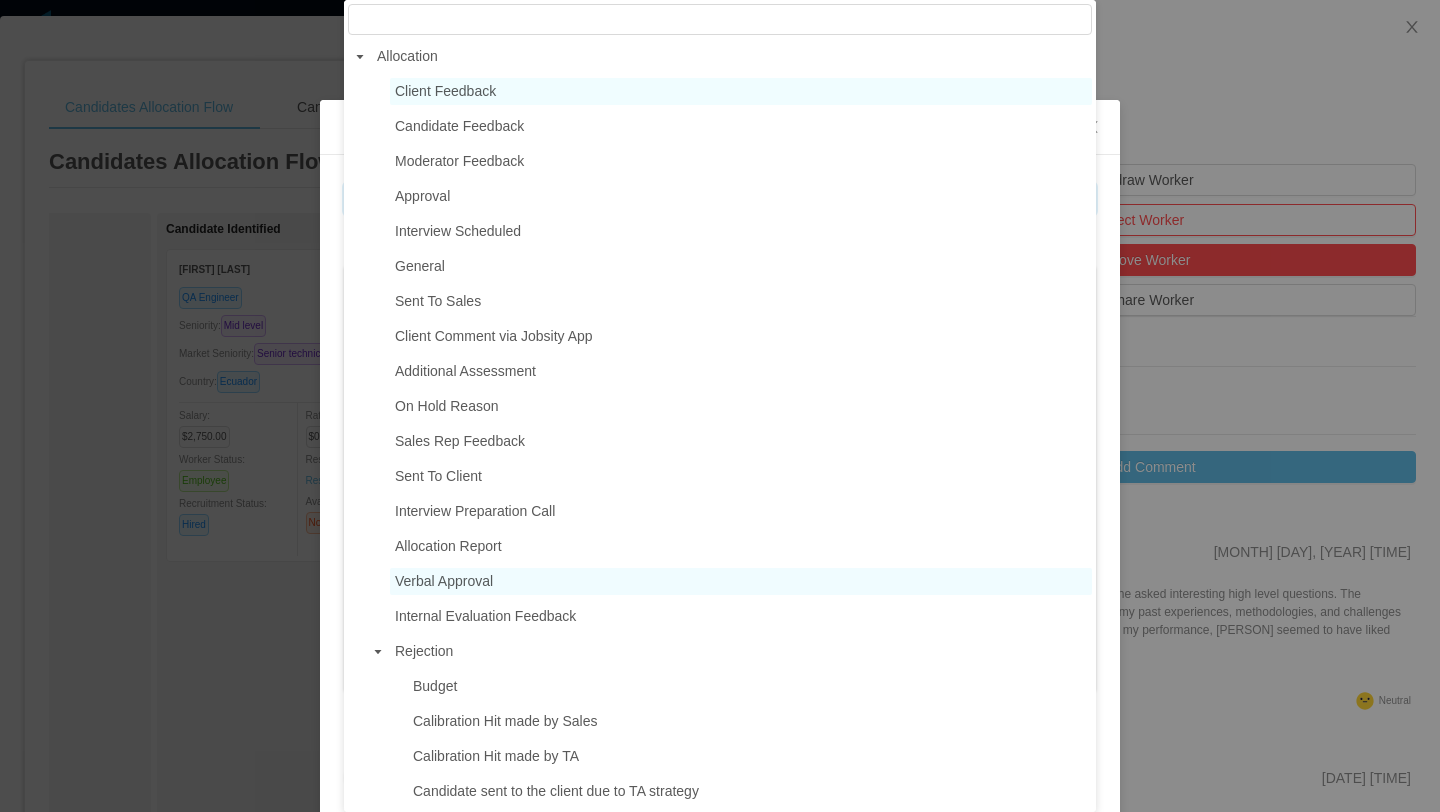 click on "Client Feedback" at bounding box center [741, 91] 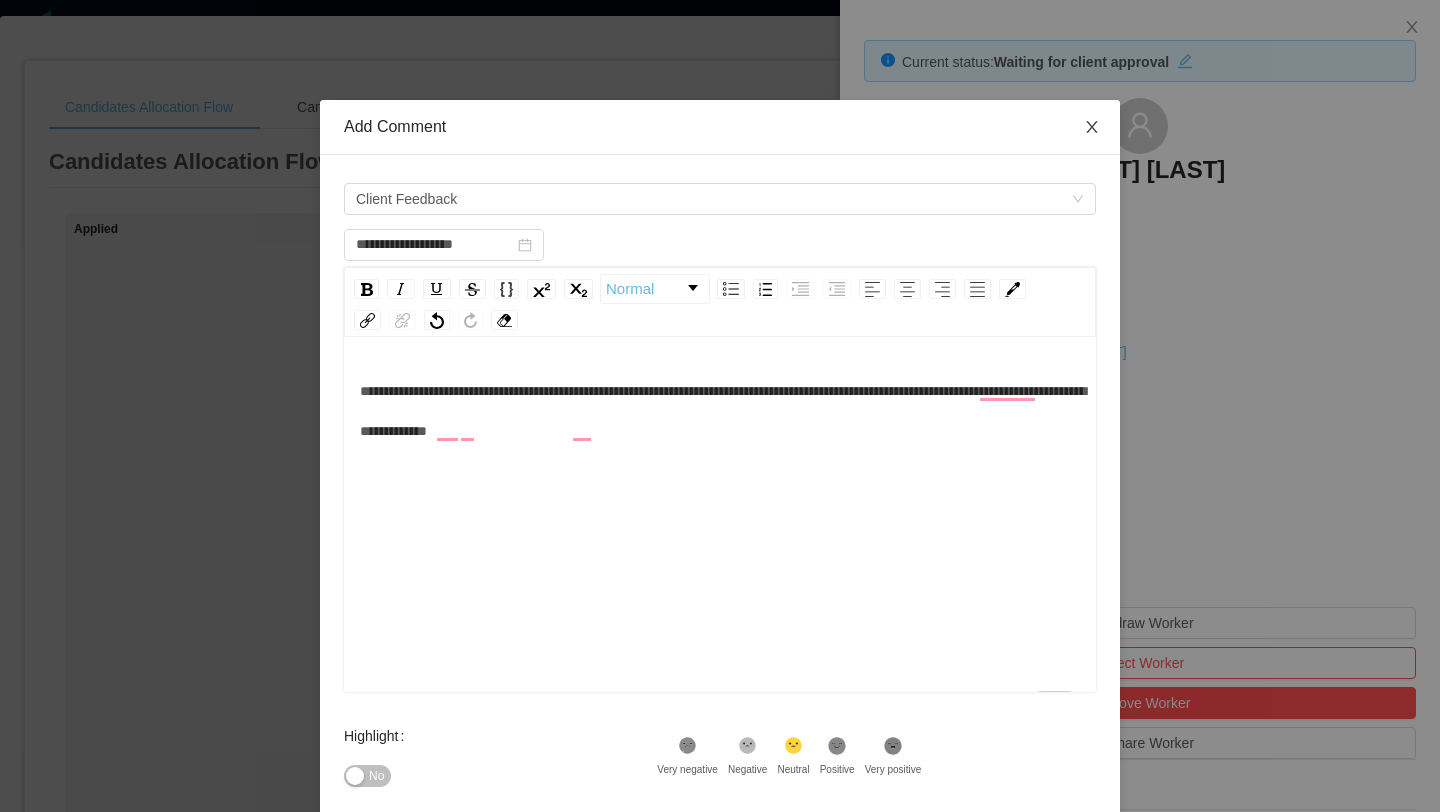 scroll, scrollTop: 0, scrollLeft: 0, axis: both 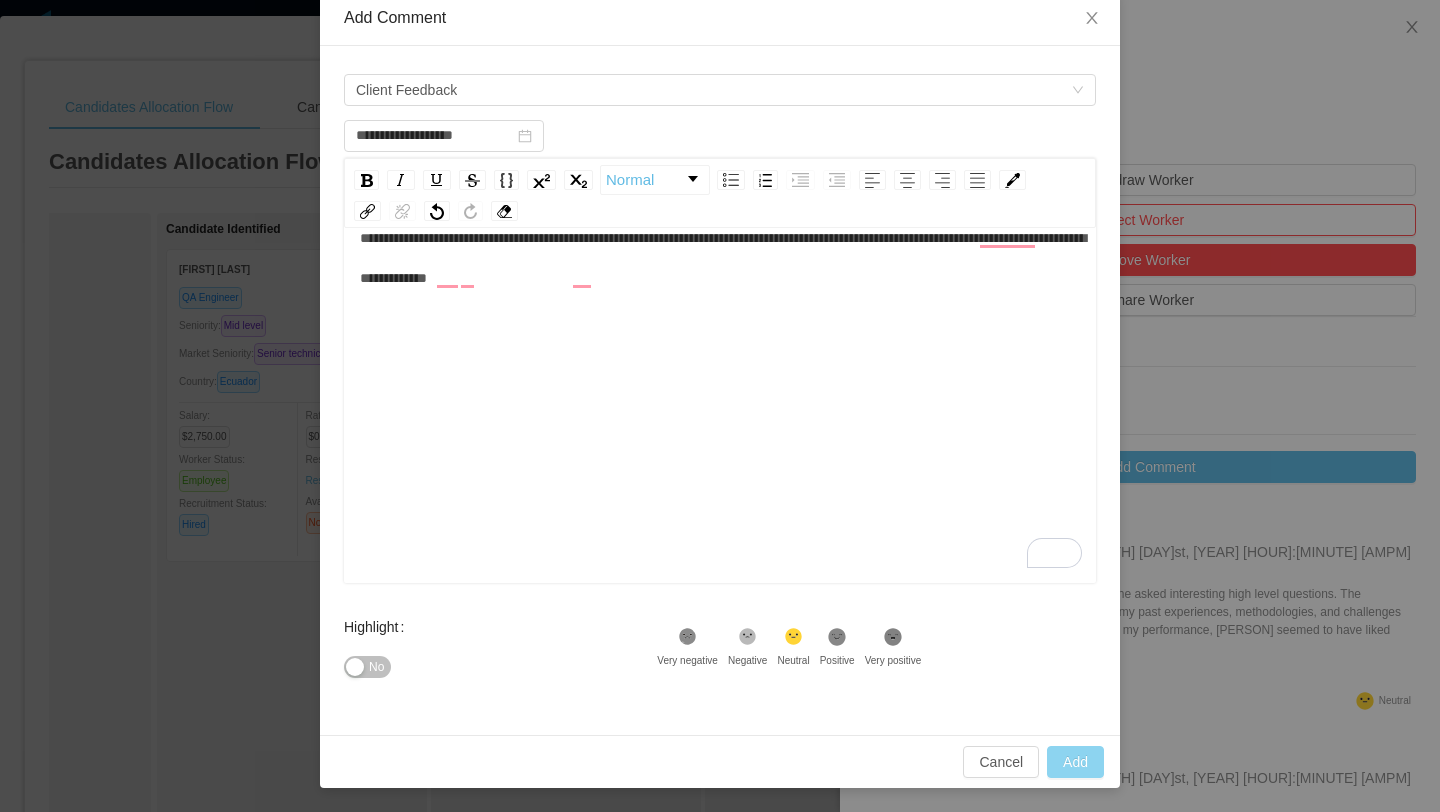 click on "Add" at bounding box center [1075, 762] 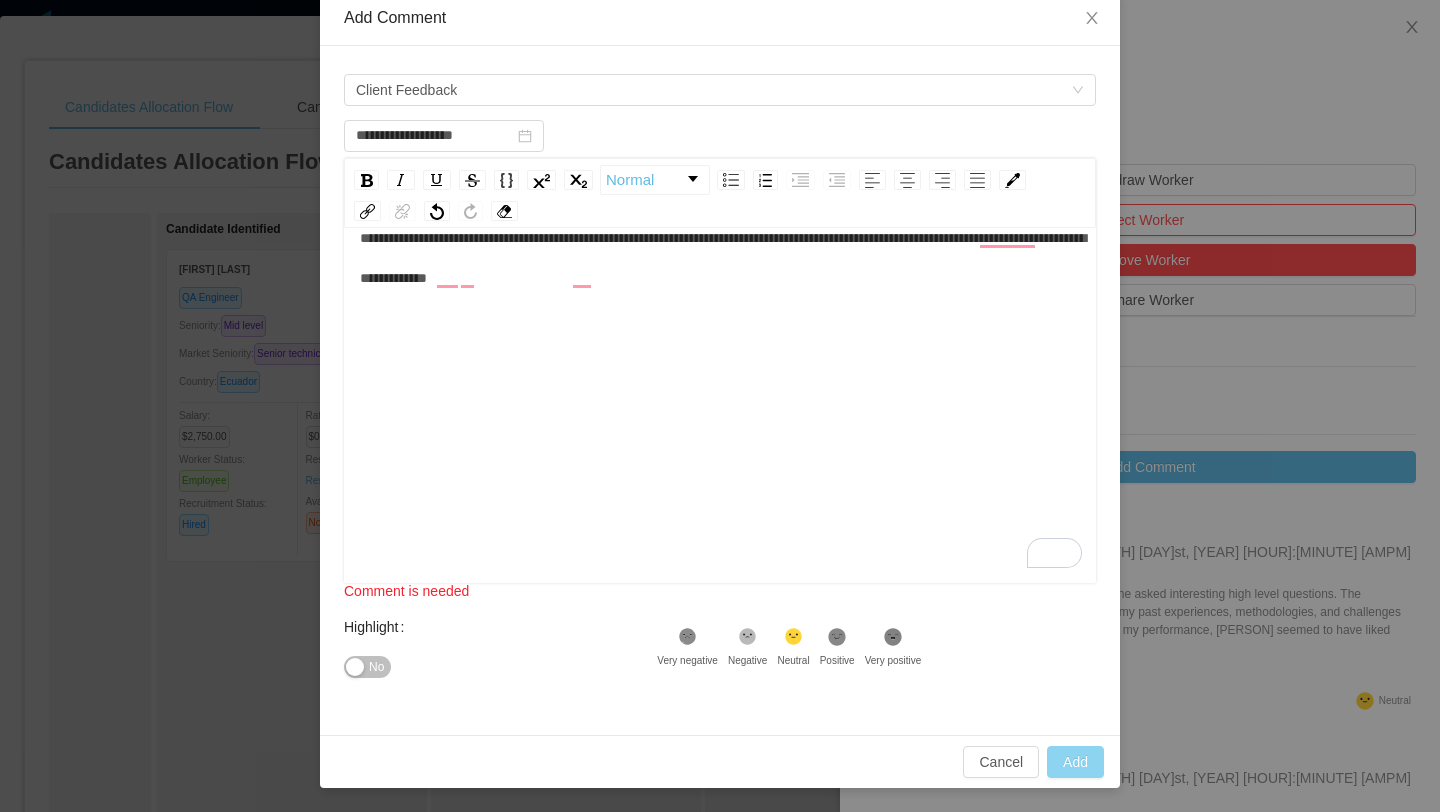scroll, scrollTop: 0, scrollLeft: 0, axis: both 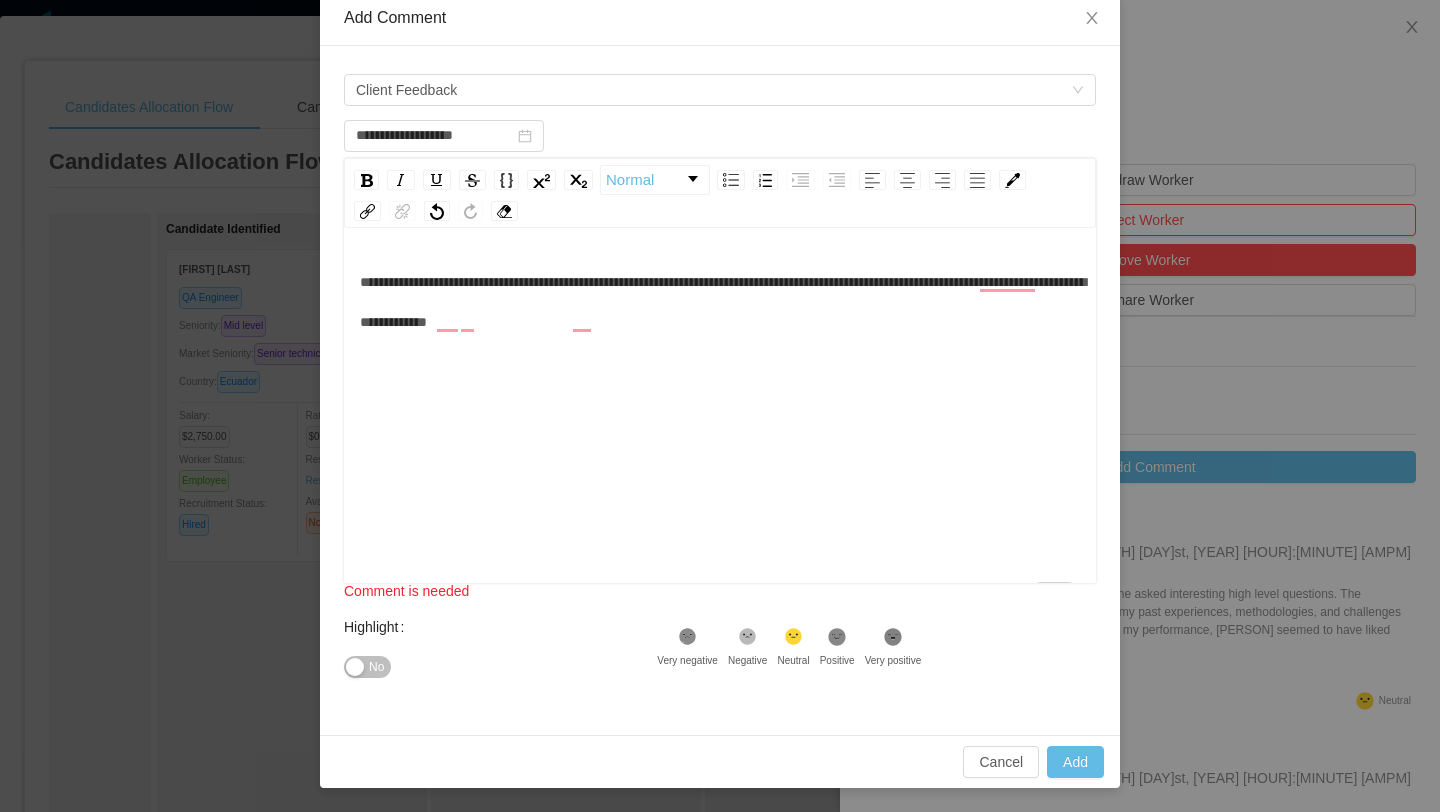 click on "**********" at bounding box center [720, 437] 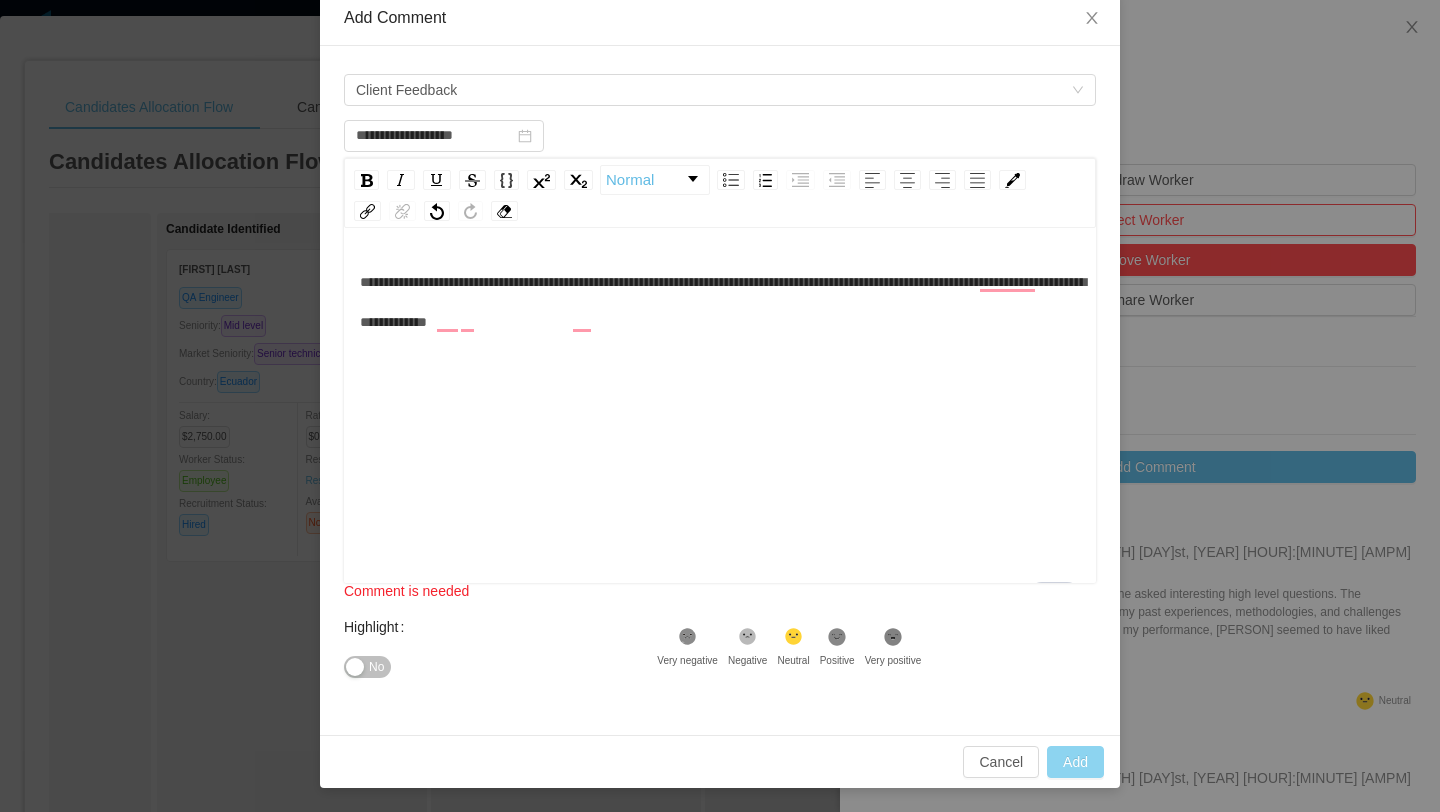 type on "**********" 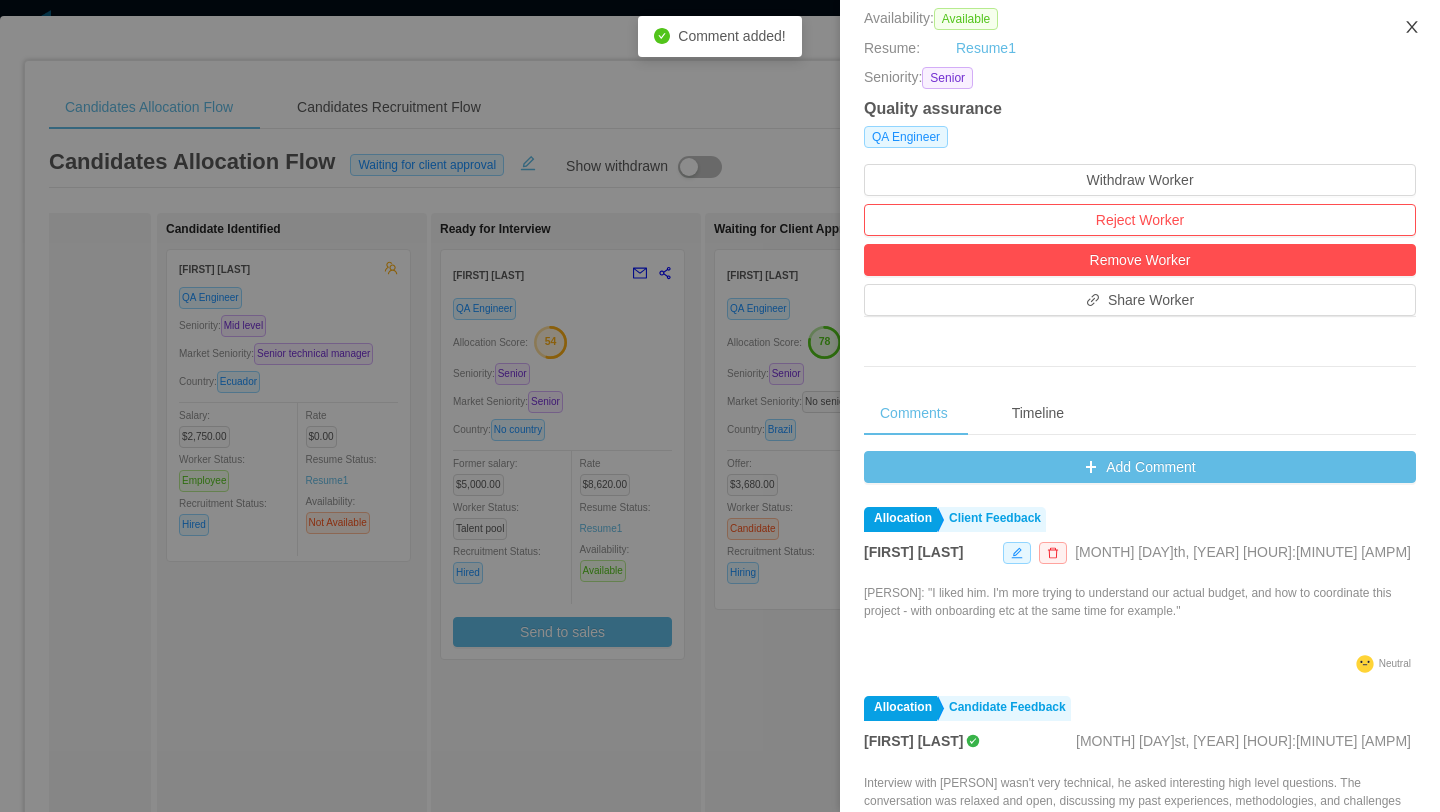 click 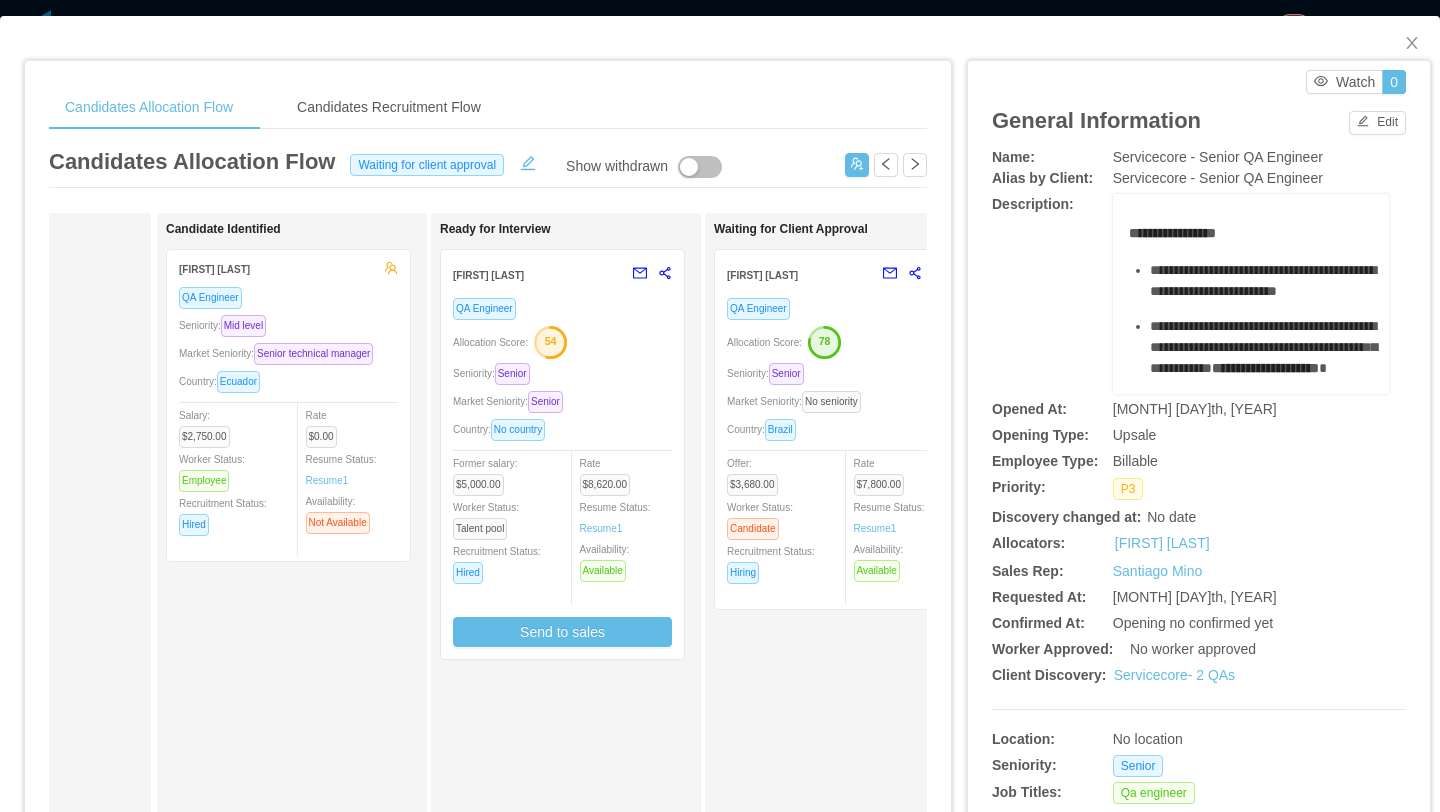 click on "Seniority:   Senior" at bounding box center [562, 373] 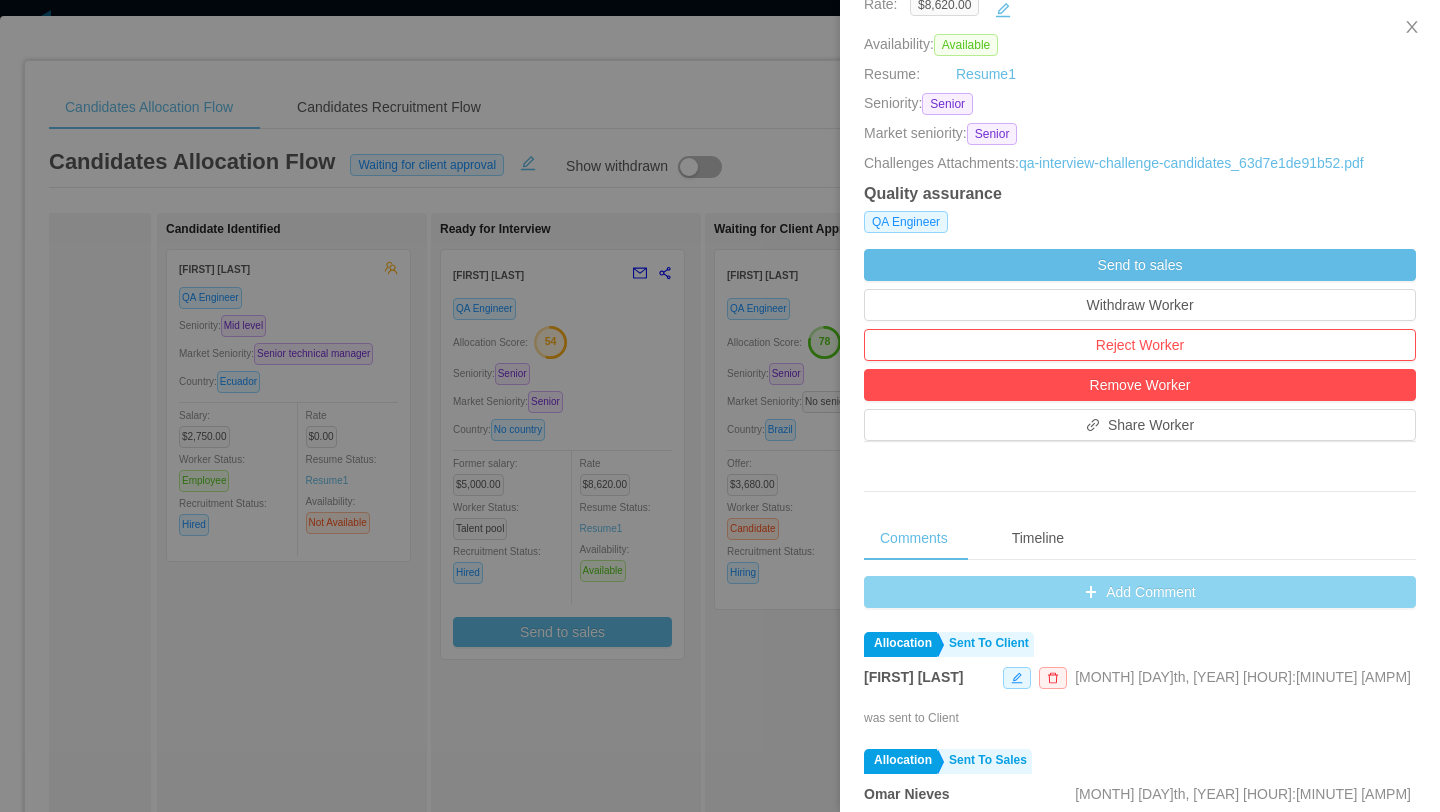 scroll, scrollTop: 473, scrollLeft: 0, axis: vertical 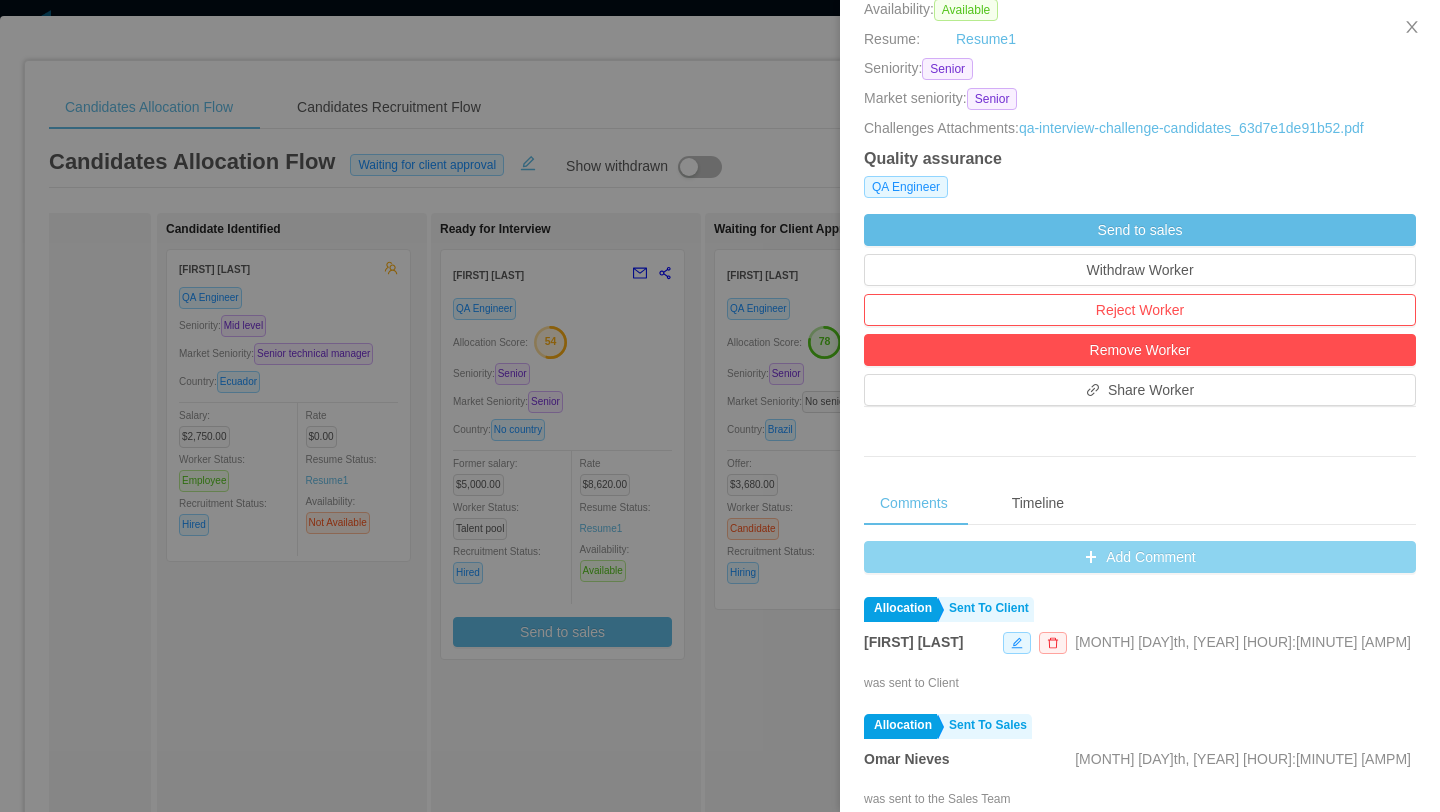 click on "Add Comment" at bounding box center (1140, 557) 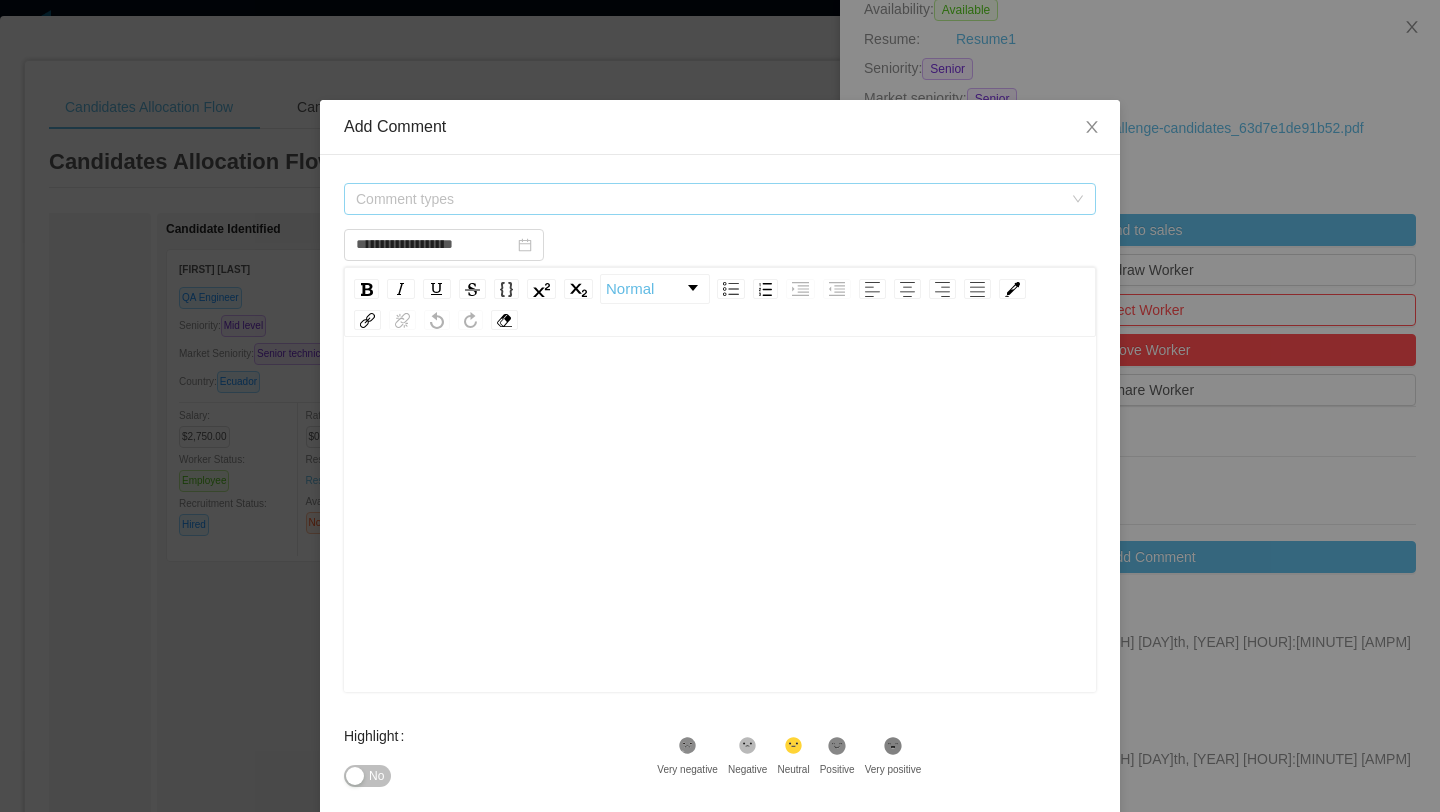 click on "Comment types" at bounding box center (709, 199) 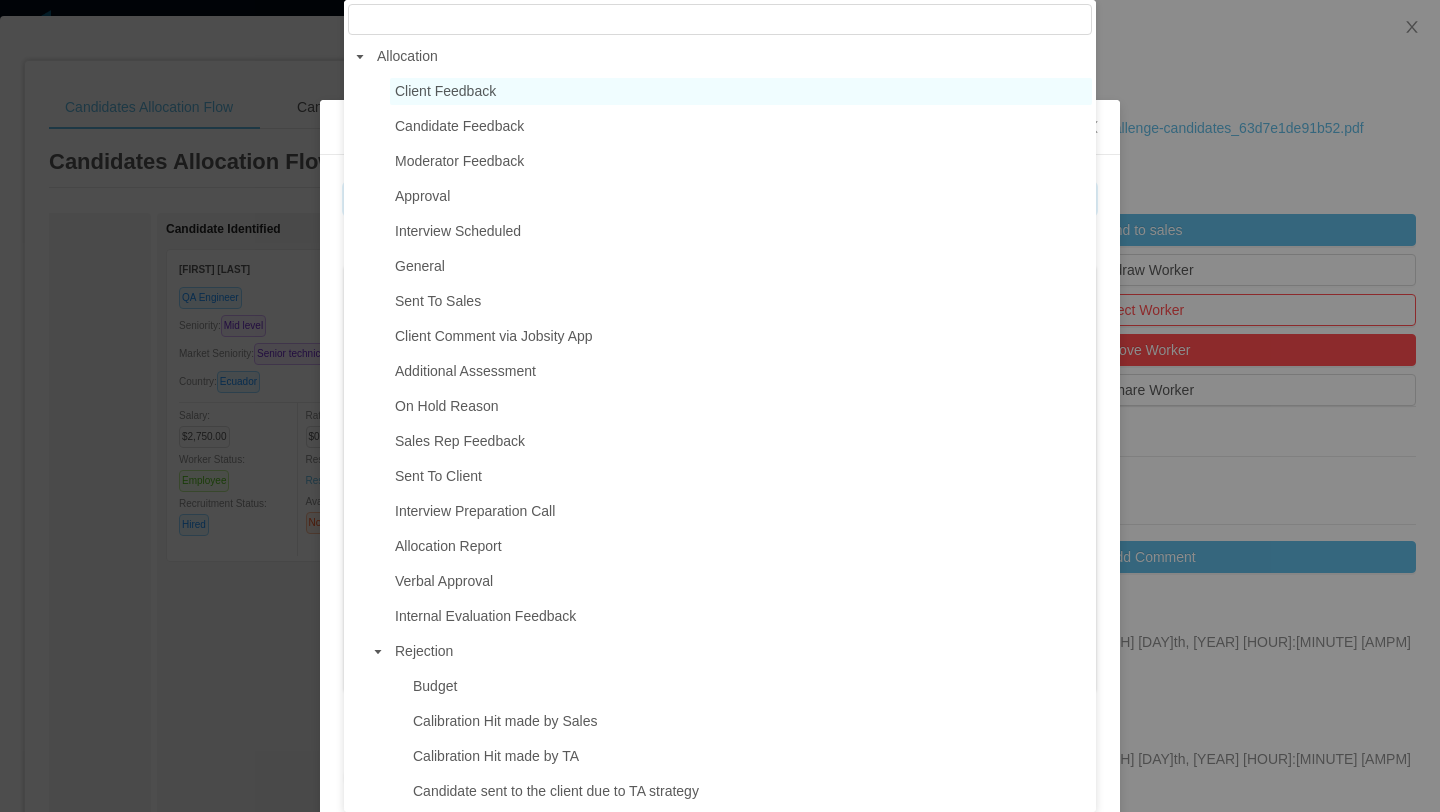 click on "Client Feedback" at bounding box center (741, 91) 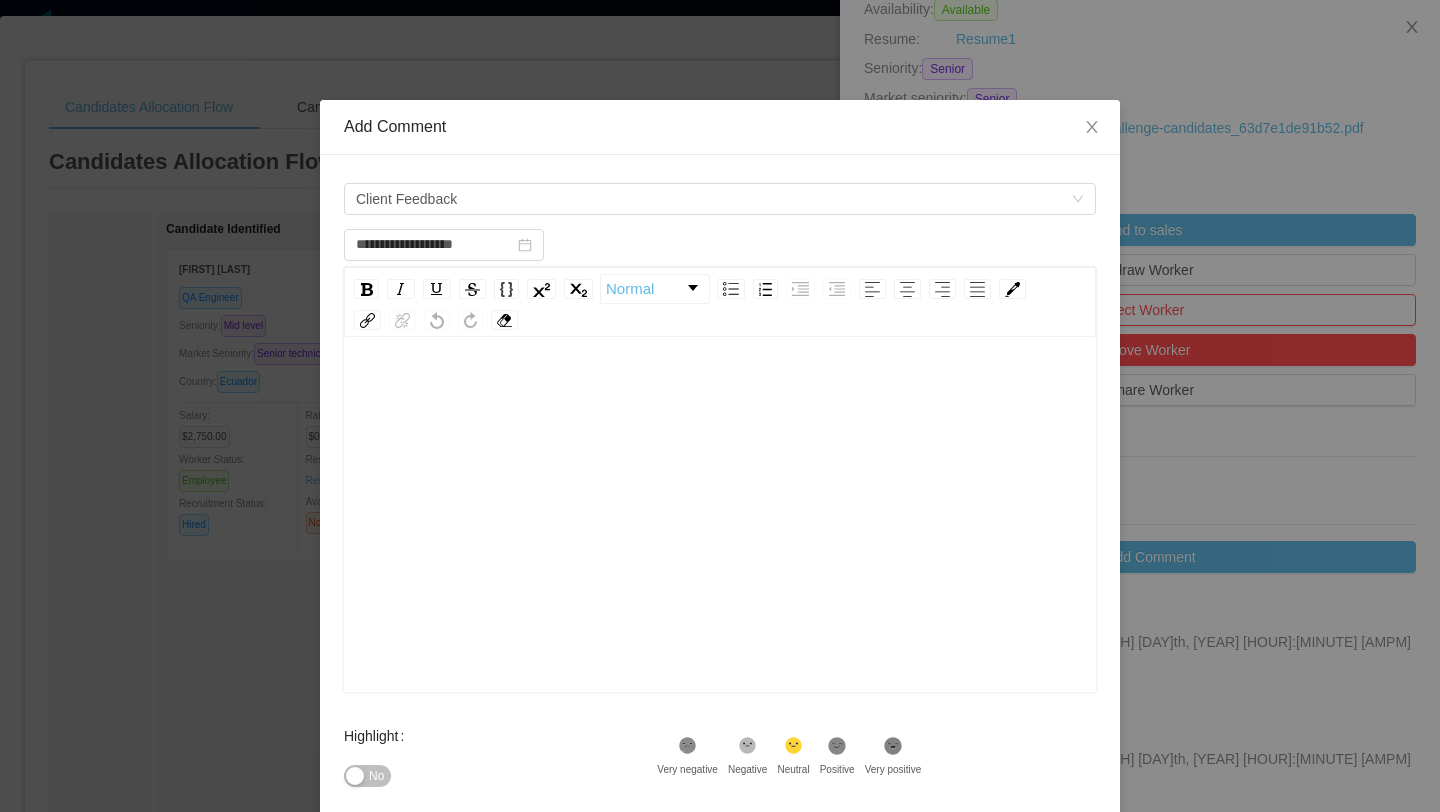 click at bounding box center [720, 391] 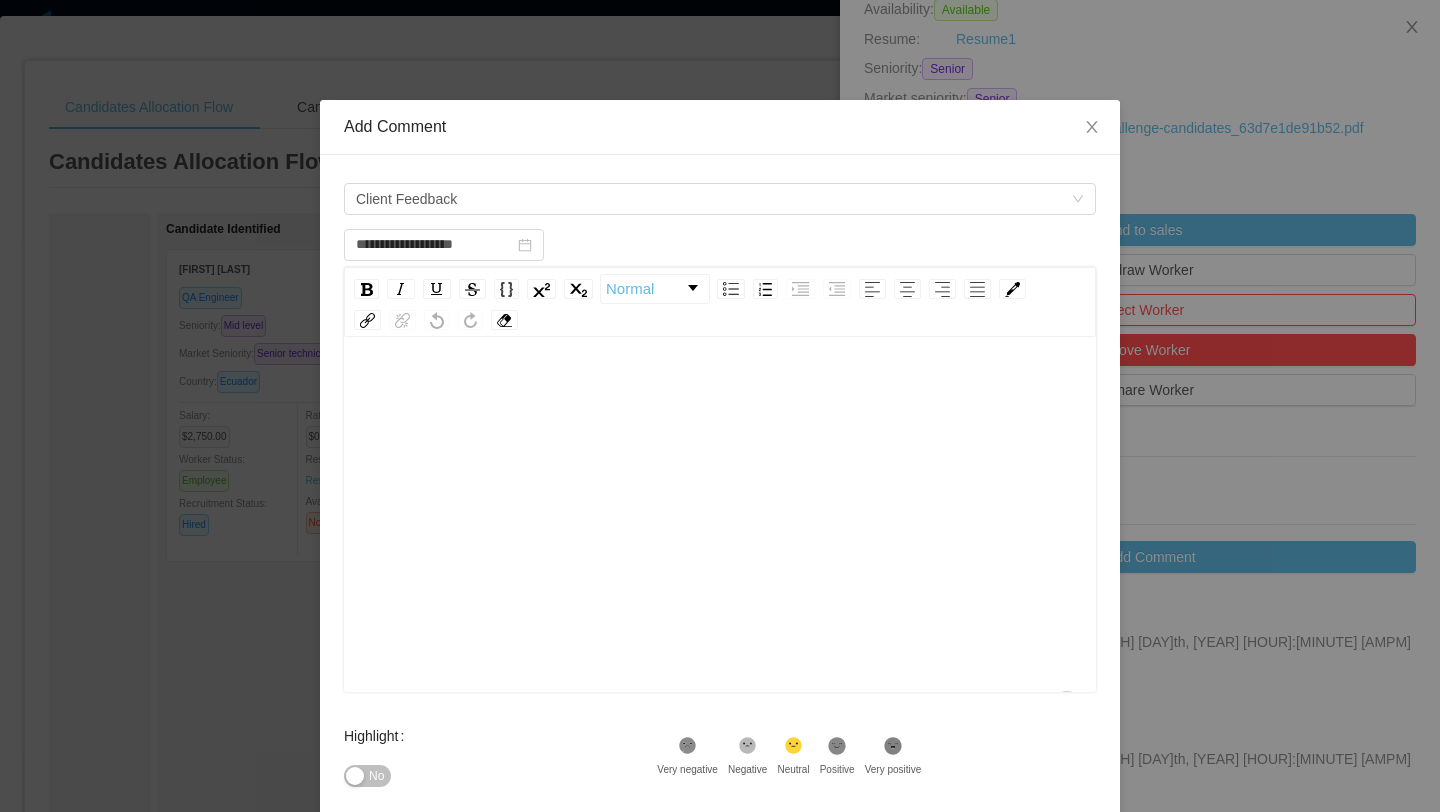 type 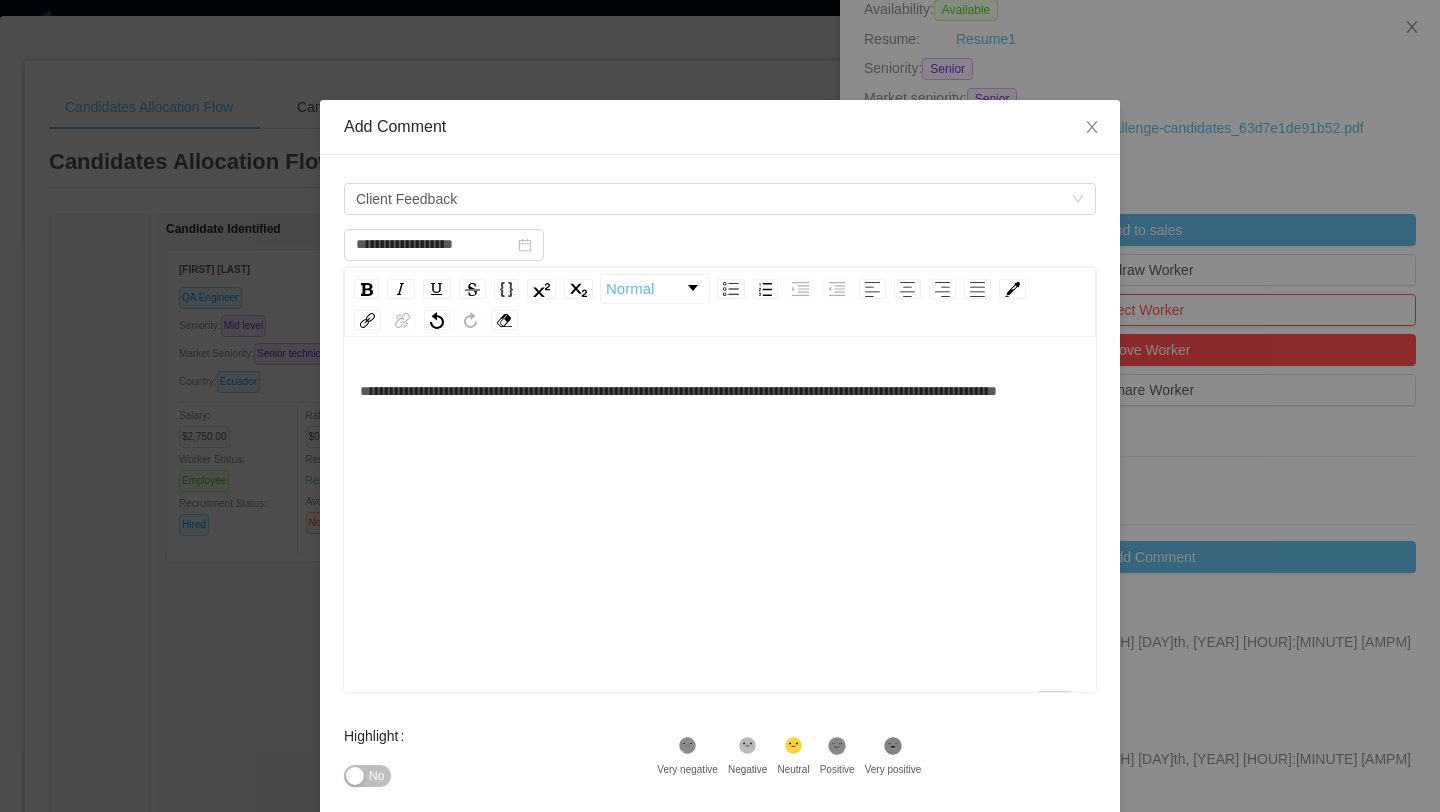 click on "**********" at bounding box center (678, 391) 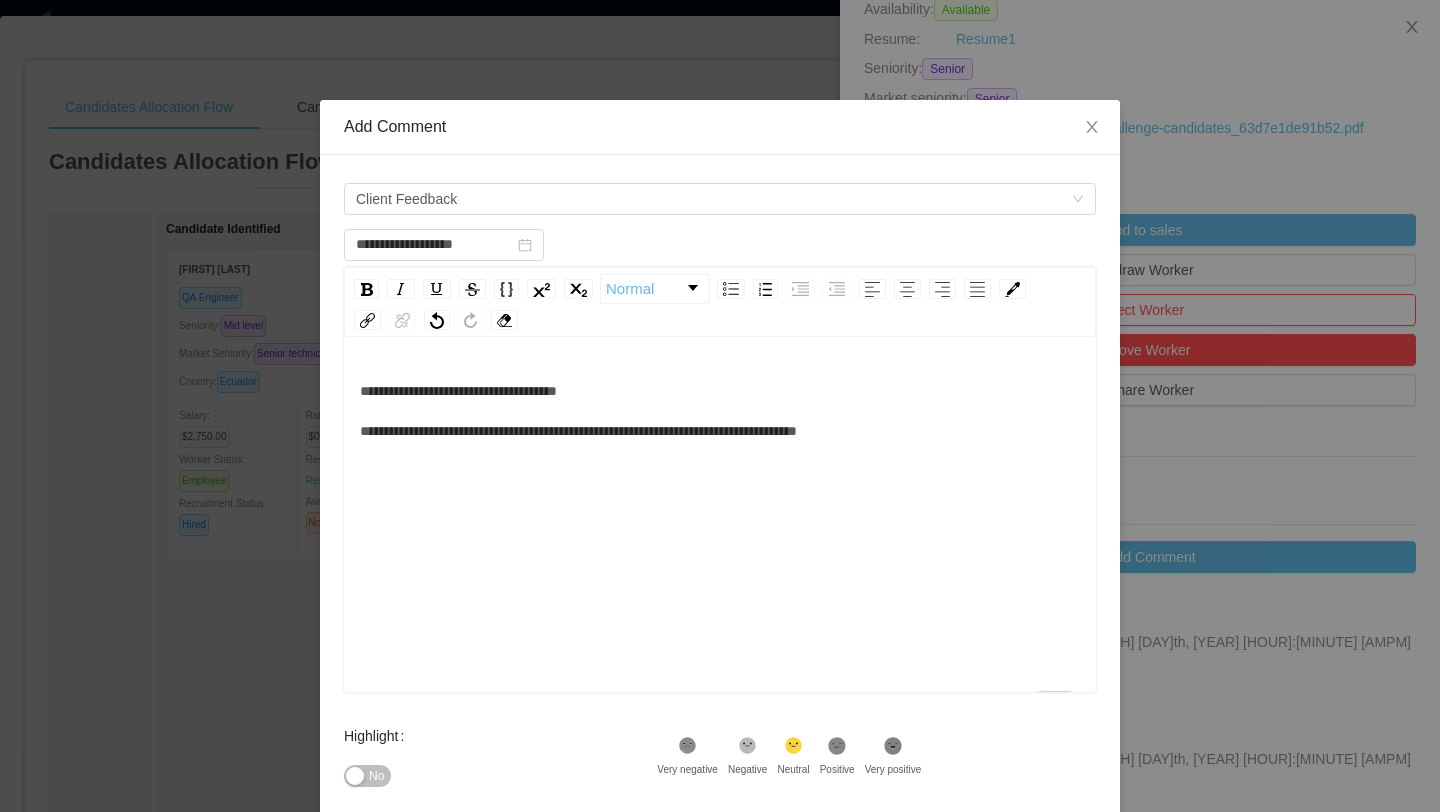 drag, startPoint x: 987, startPoint y: 440, endPoint x: 179, endPoint y: 780, distance: 876.6208 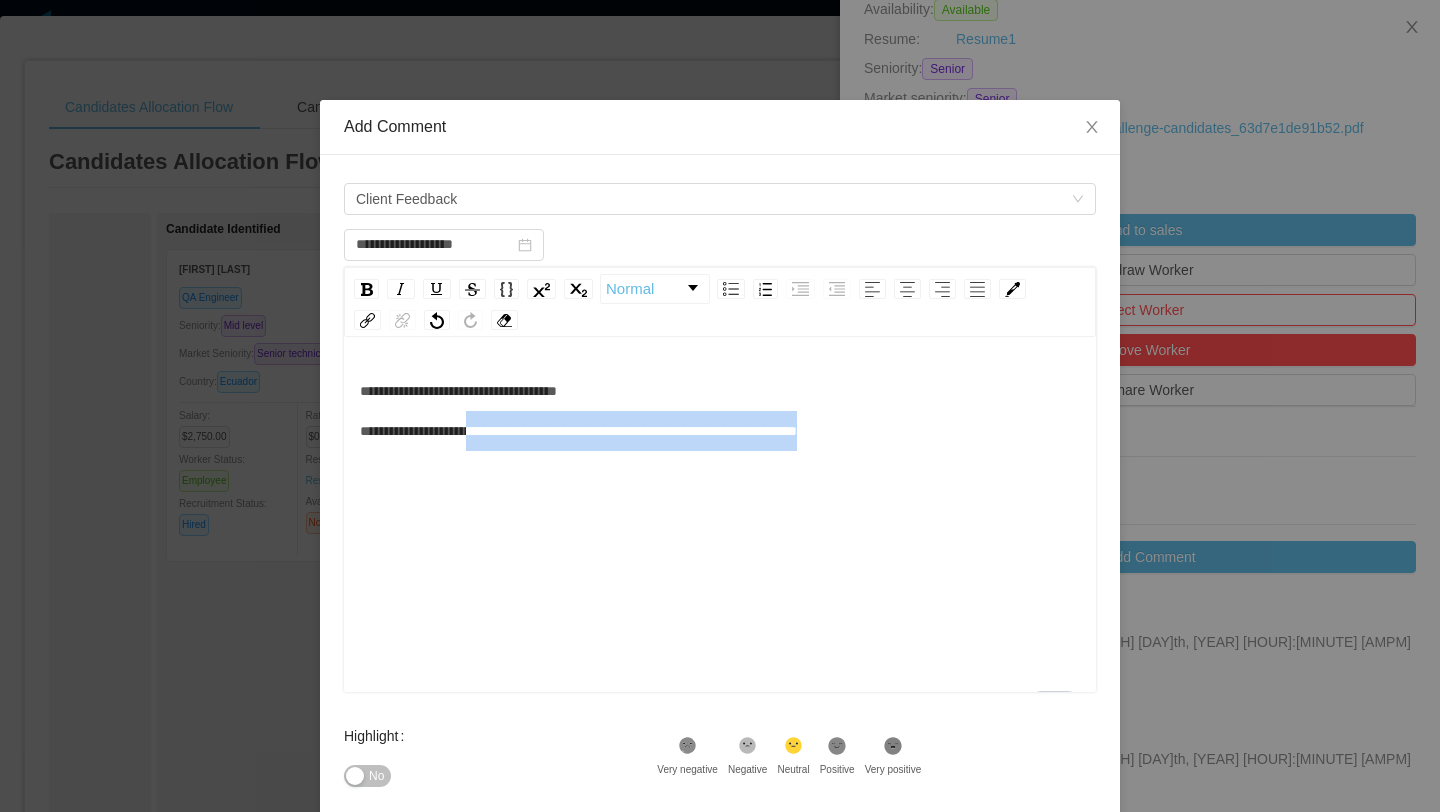 click on "**********" at bounding box center (720, 546) 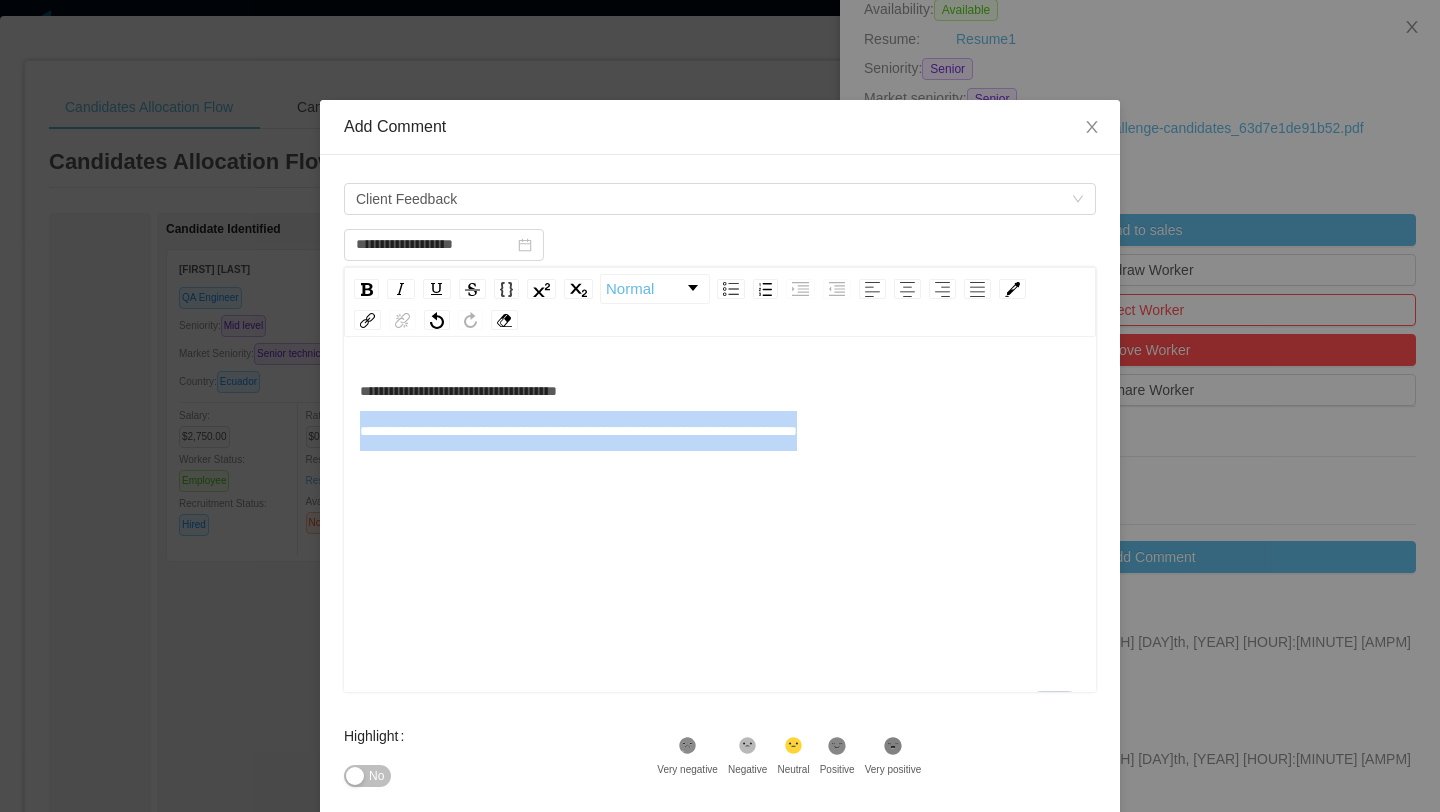drag, startPoint x: 984, startPoint y: 433, endPoint x: 350, endPoint y: 421, distance: 634.1135 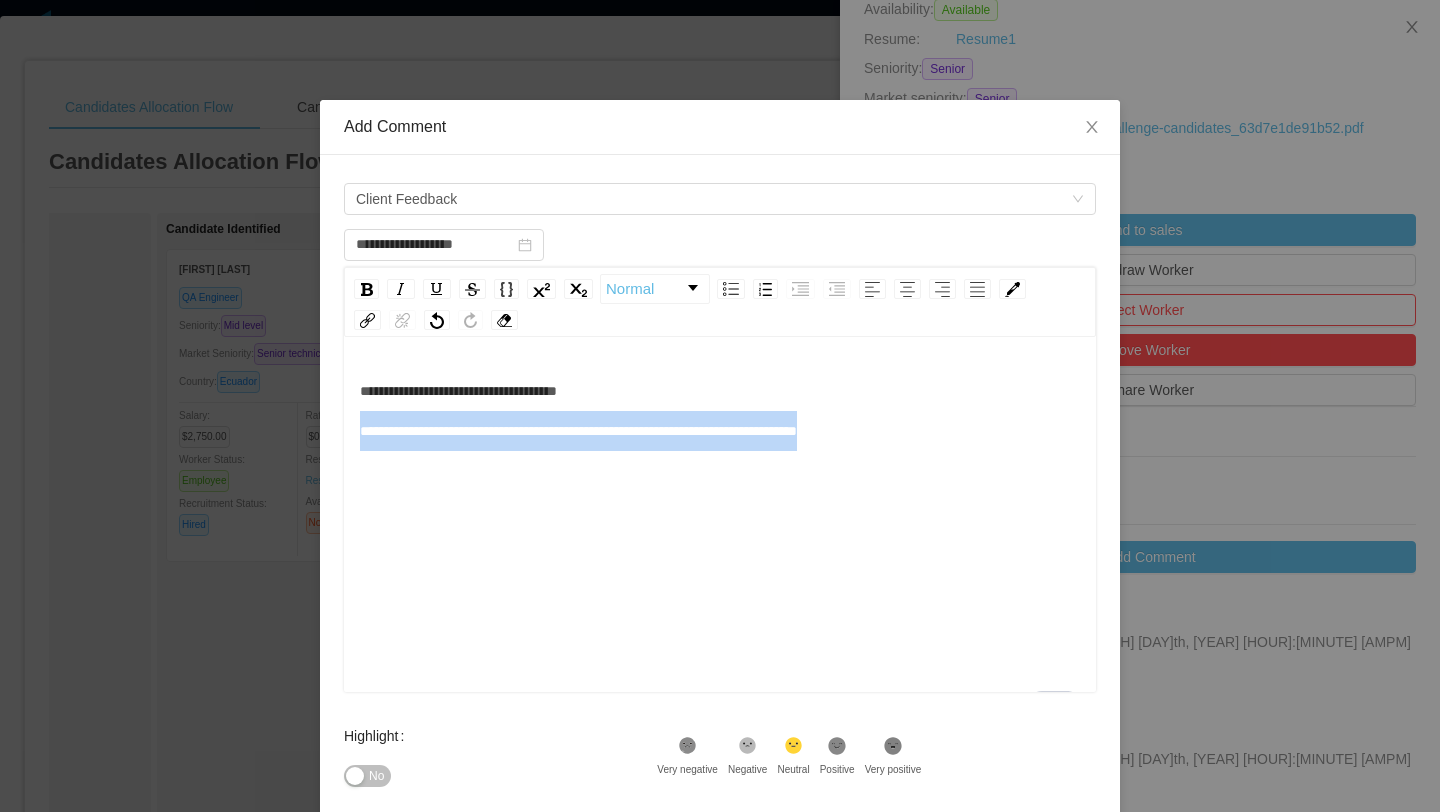 click on "**********" at bounding box center (720, 517) 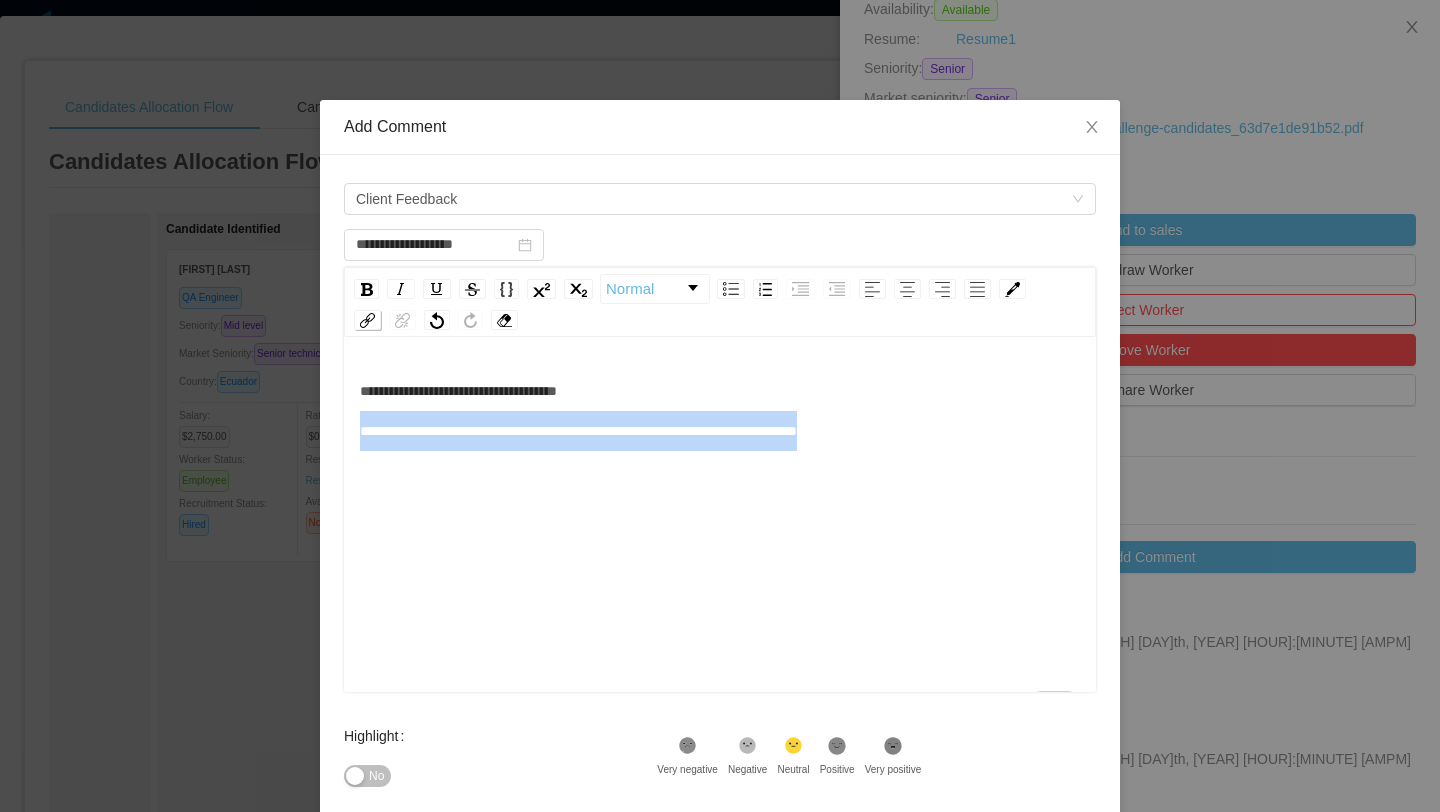 click at bounding box center [367, 320] 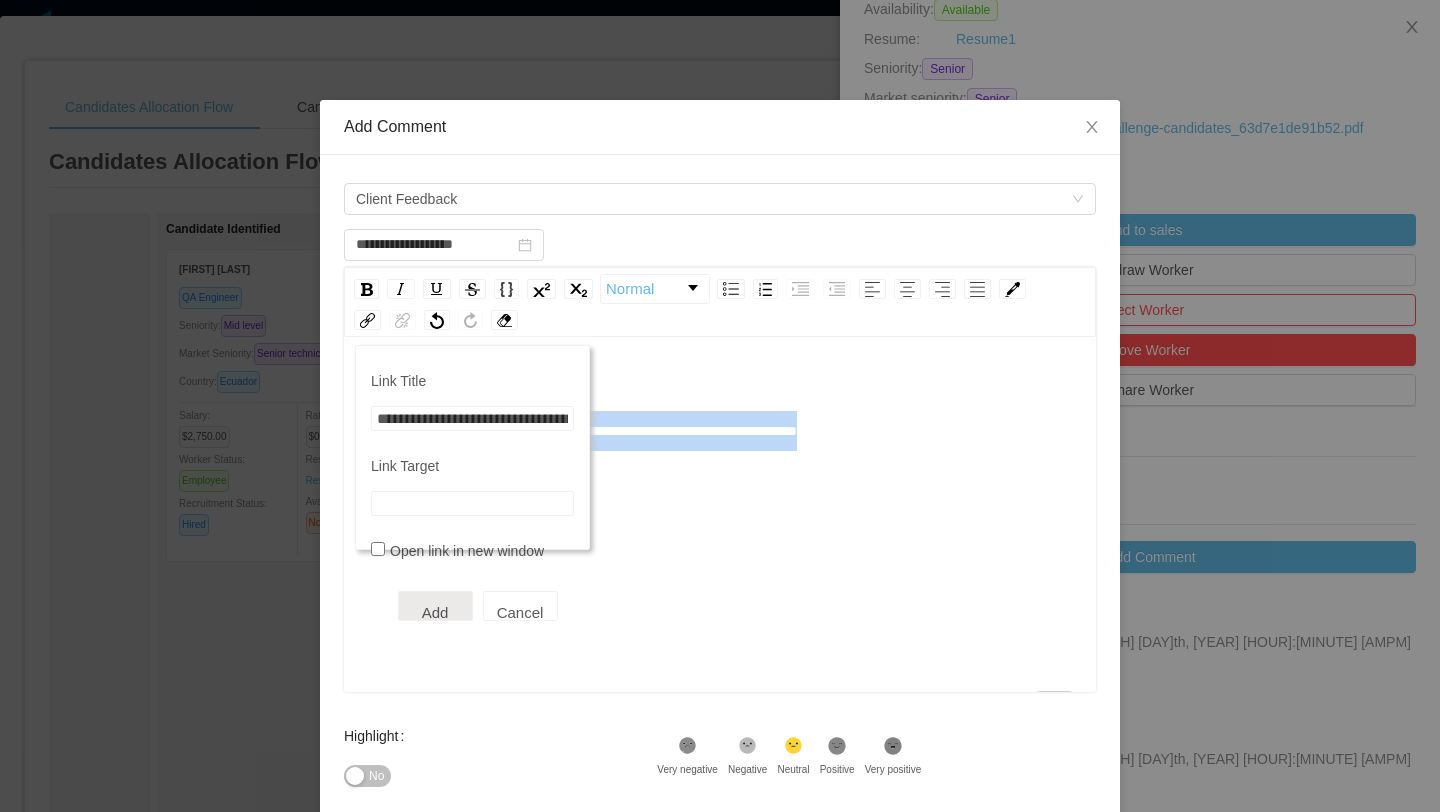 click on "Link Target" at bounding box center (472, 503) 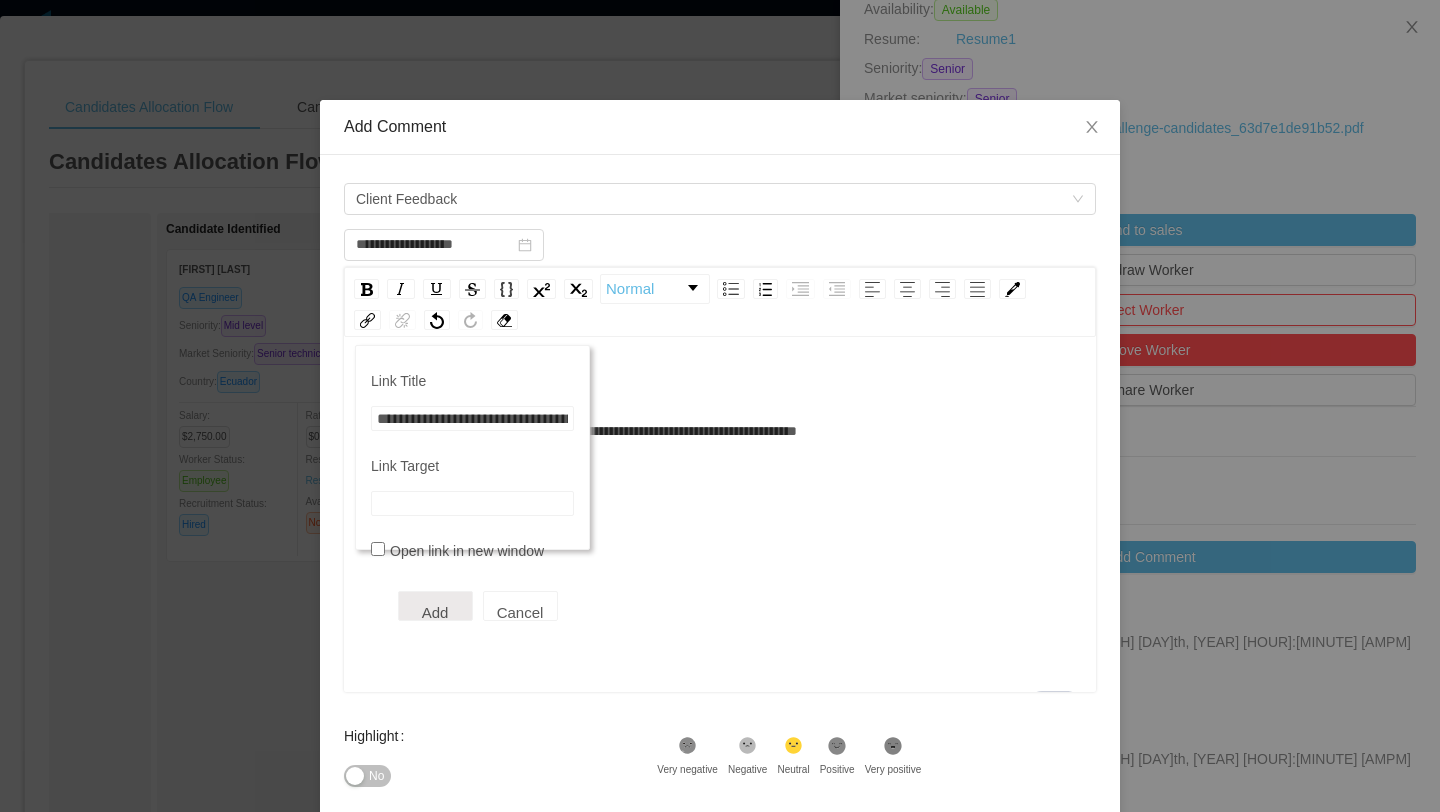 paste on "**********" 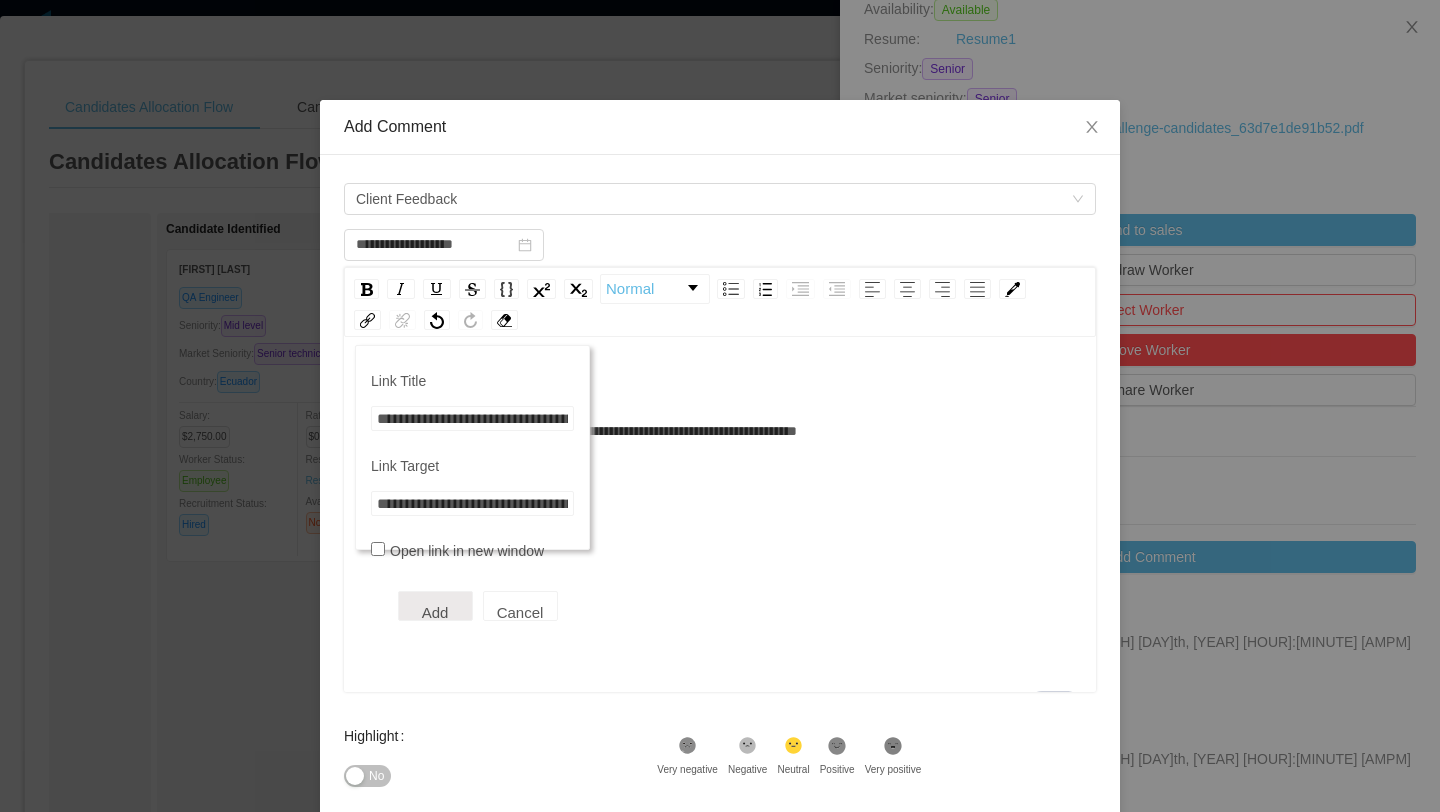 scroll, scrollTop: 0, scrollLeft: 457, axis: horizontal 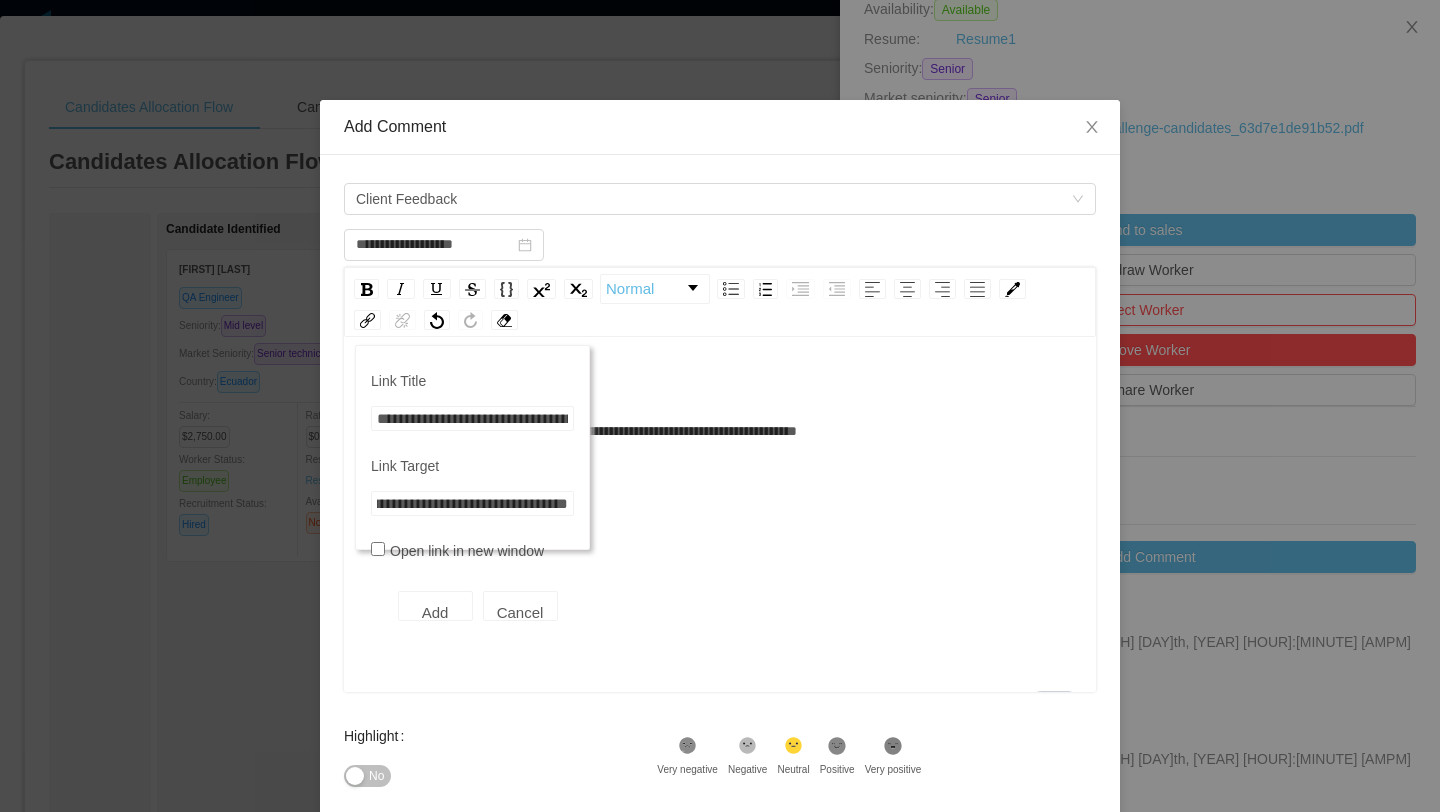 click on "Add" at bounding box center [435, 606] 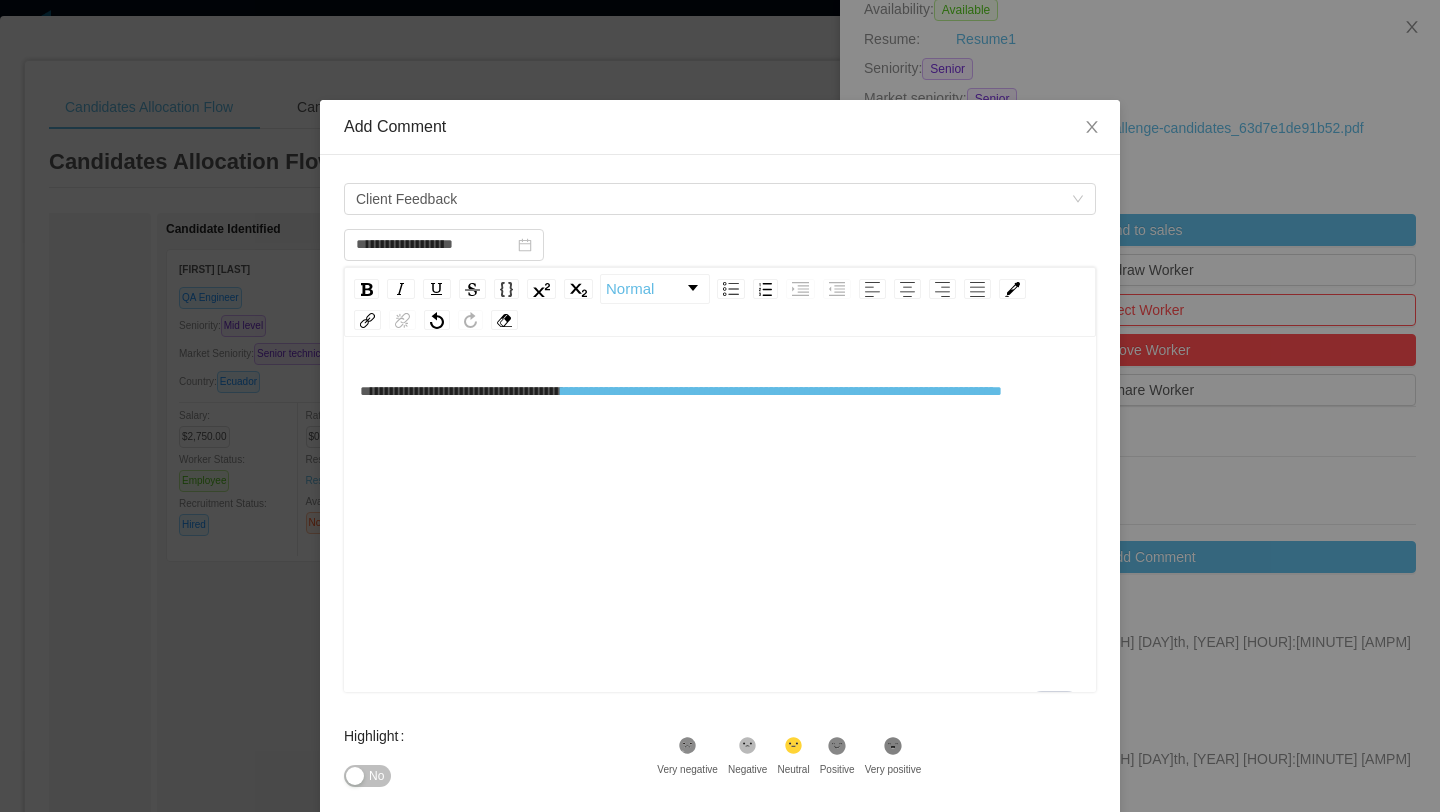 scroll, scrollTop: 27, scrollLeft: 0, axis: vertical 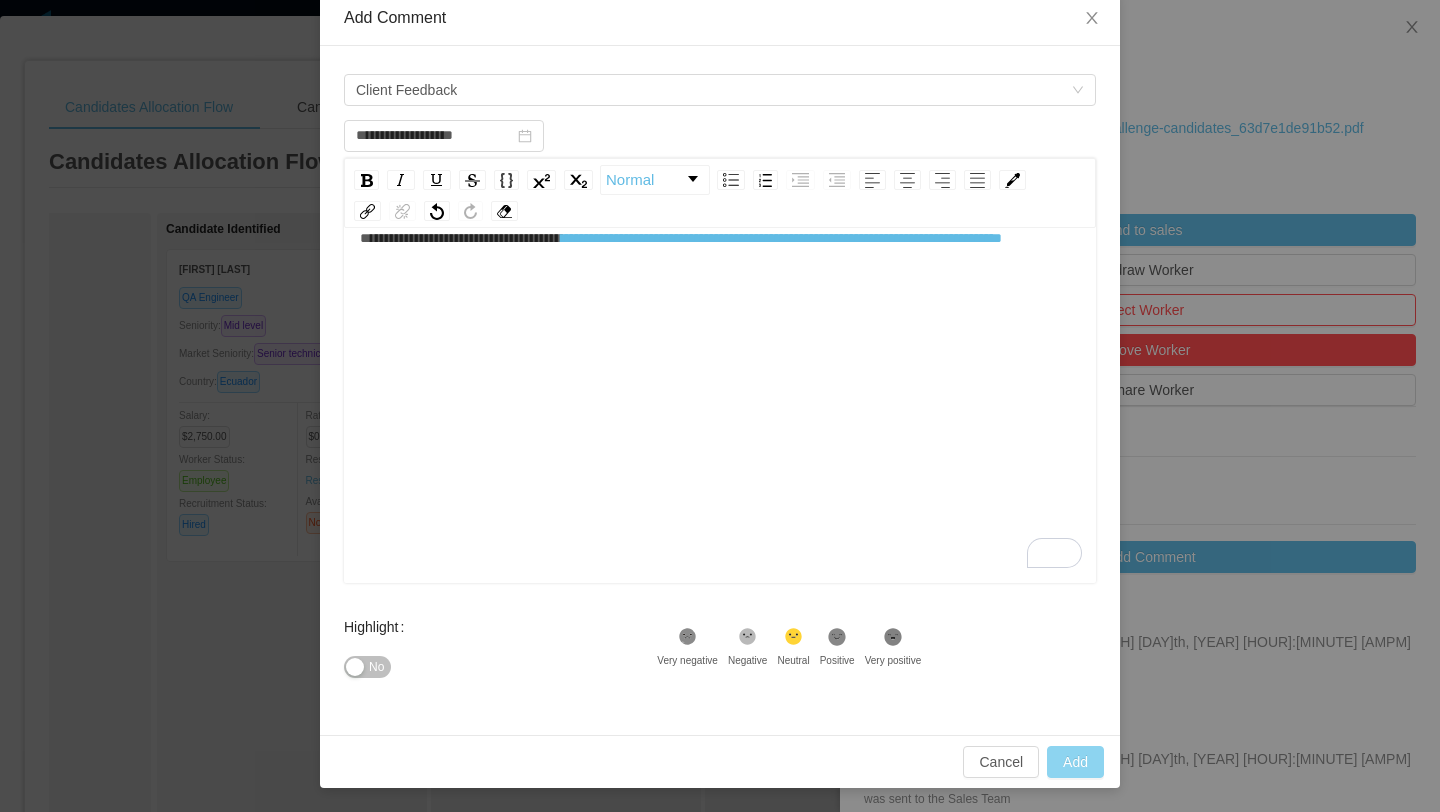 click on "Add" at bounding box center (1075, 762) 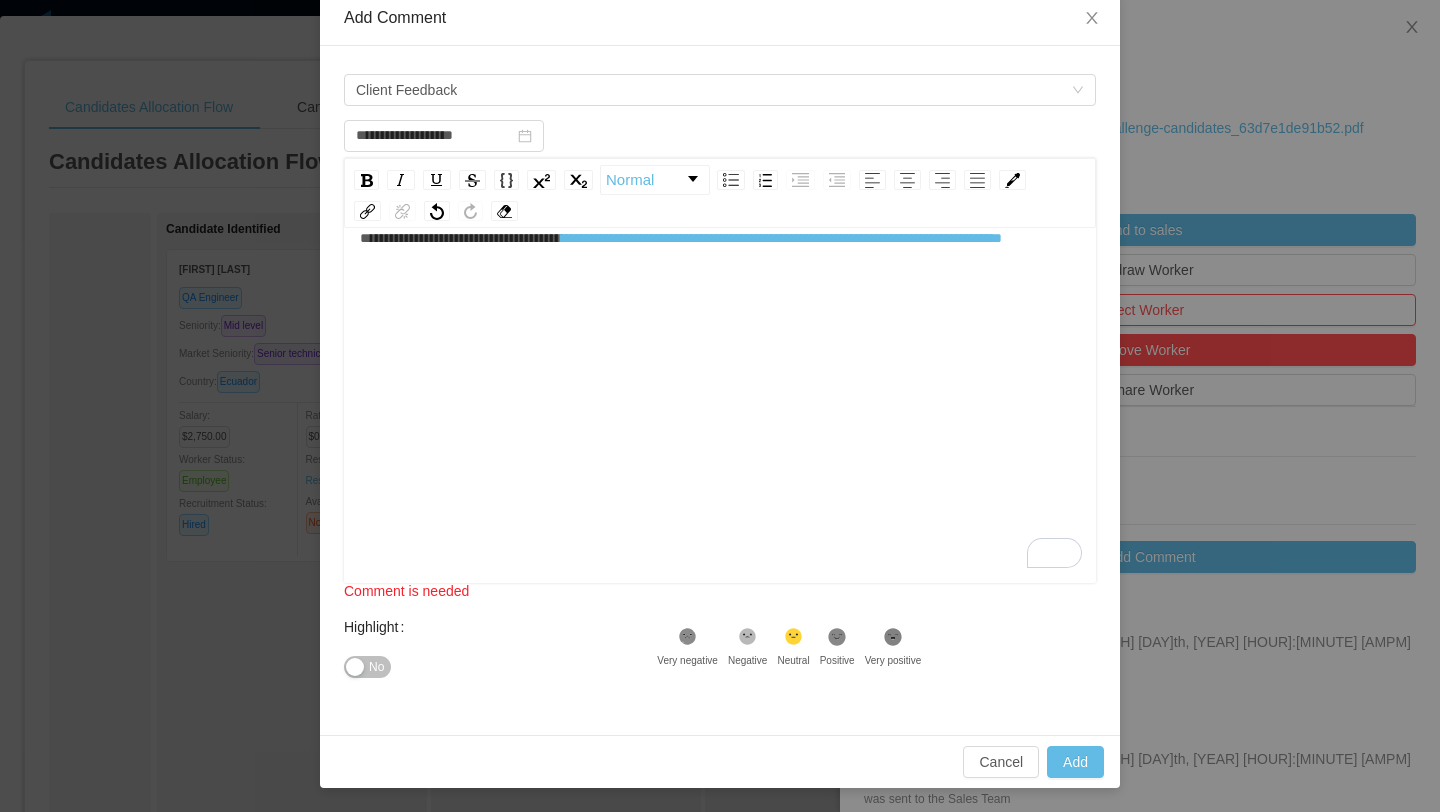 click on "**********" at bounding box center [720, 393] 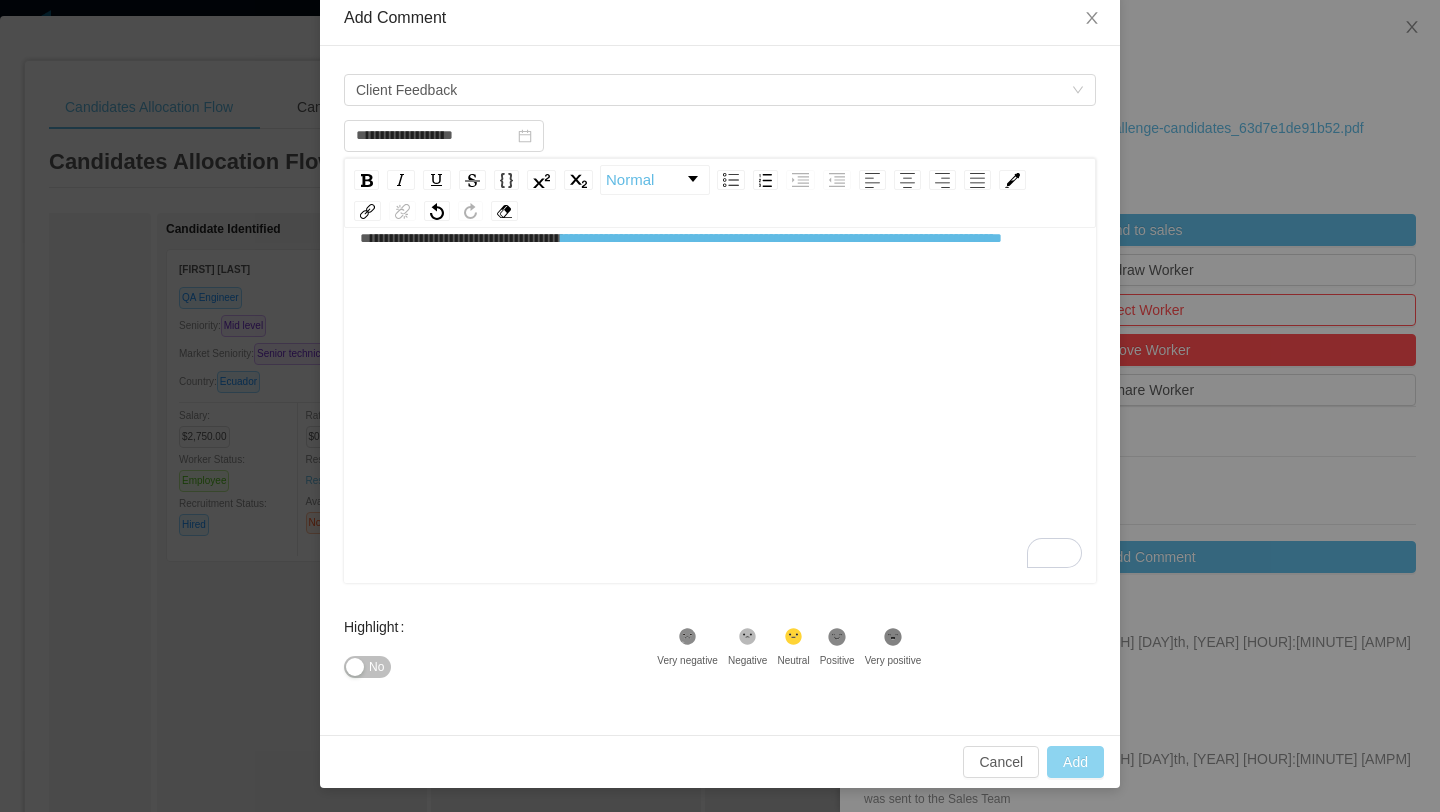 click on "Add" at bounding box center (1075, 762) 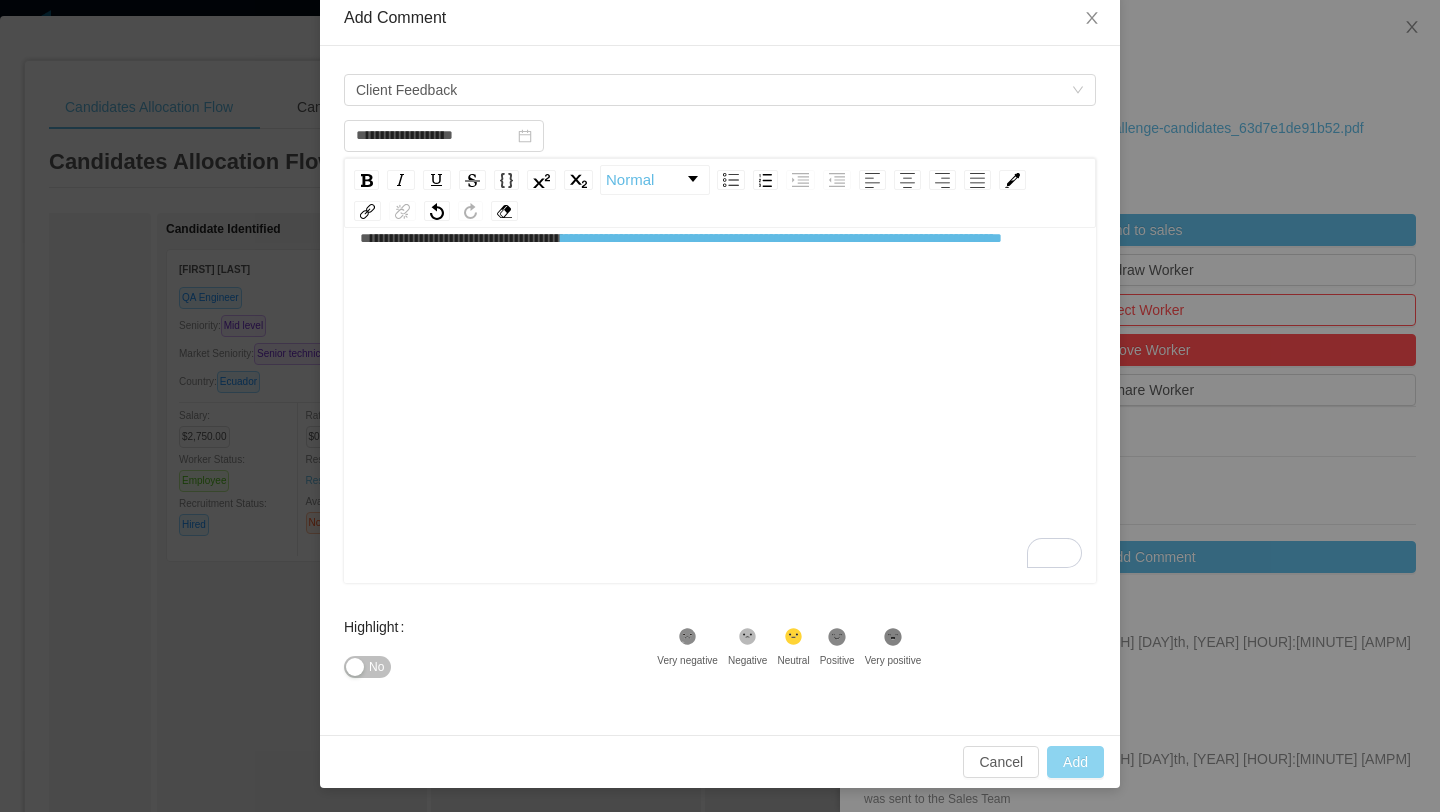 type on "**********" 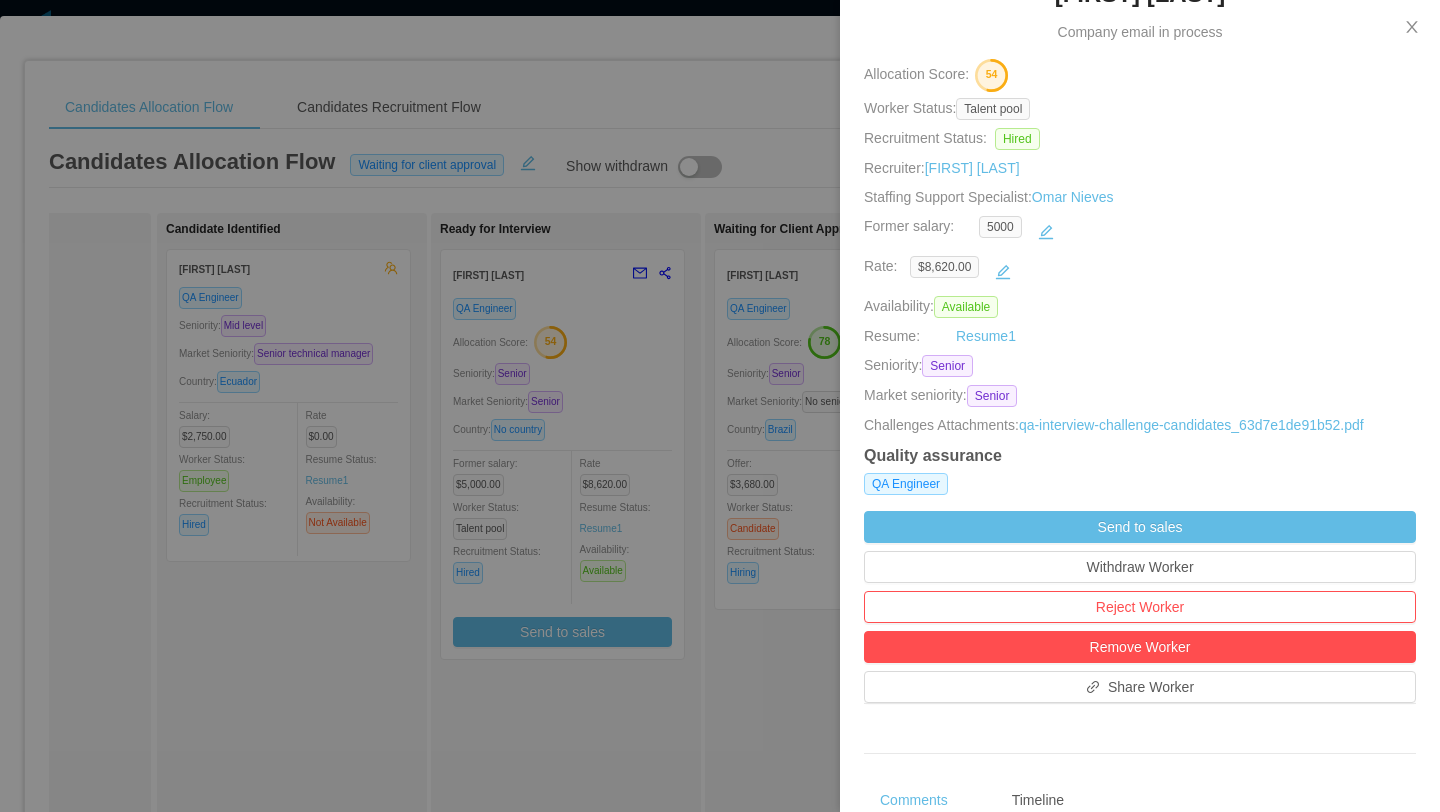 scroll, scrollTop: 0, scrollLeft: 0, axis: both 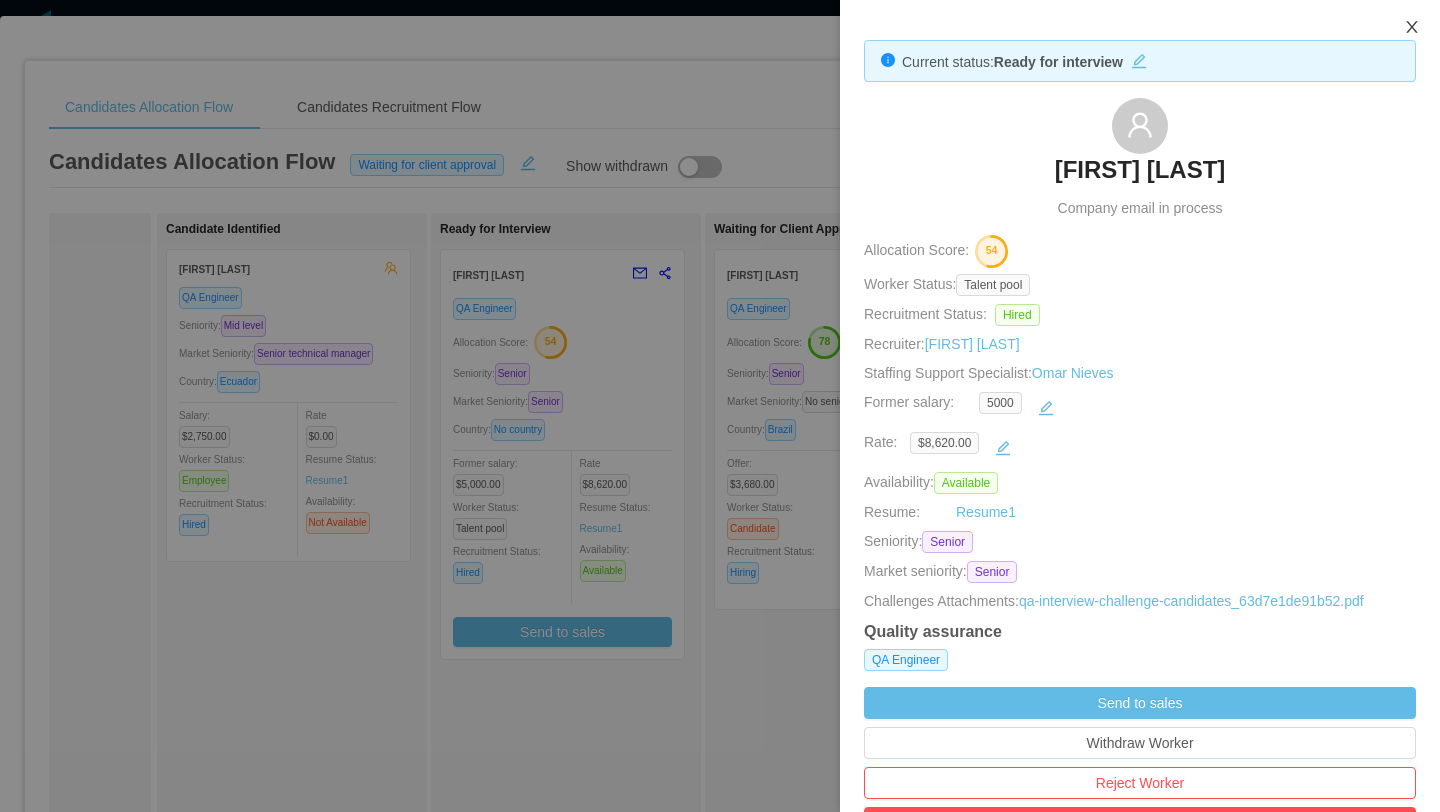 click 